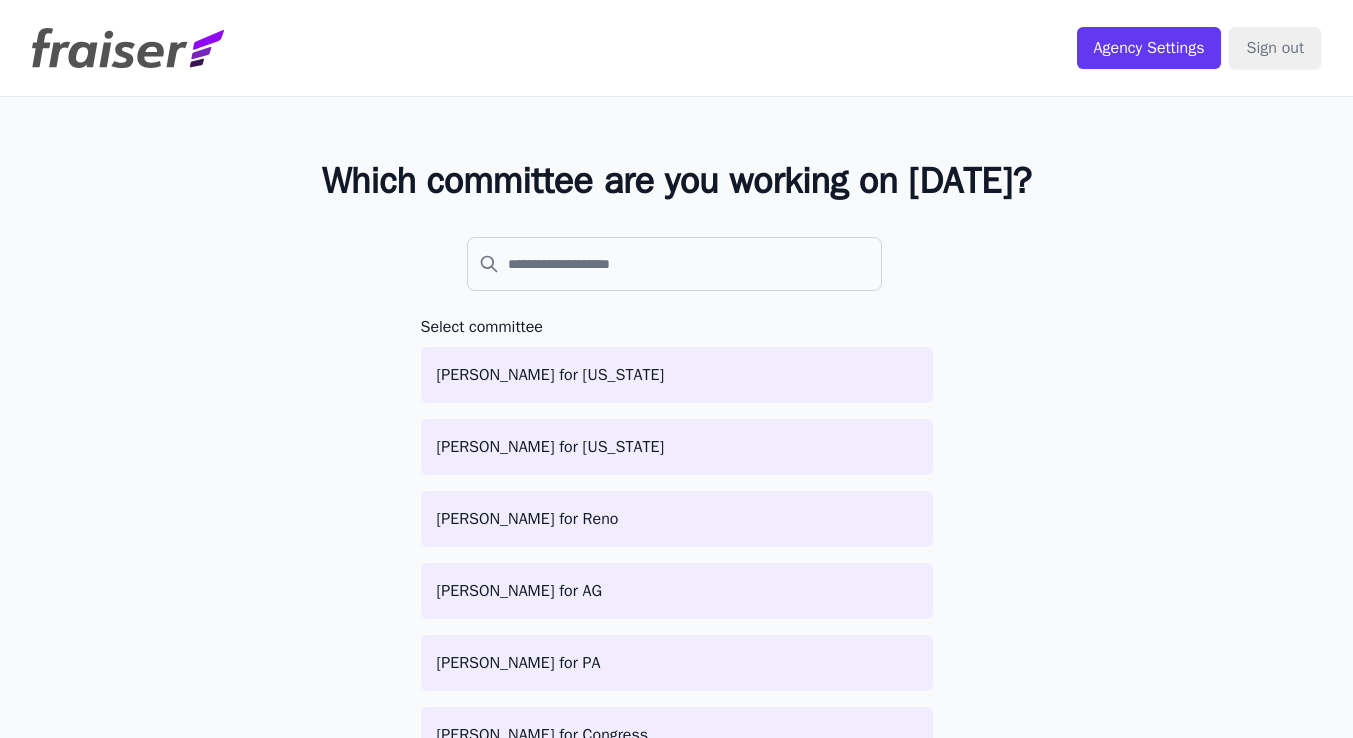 scroll, scrollTop: 0, scrollLeft: 0, axis: both 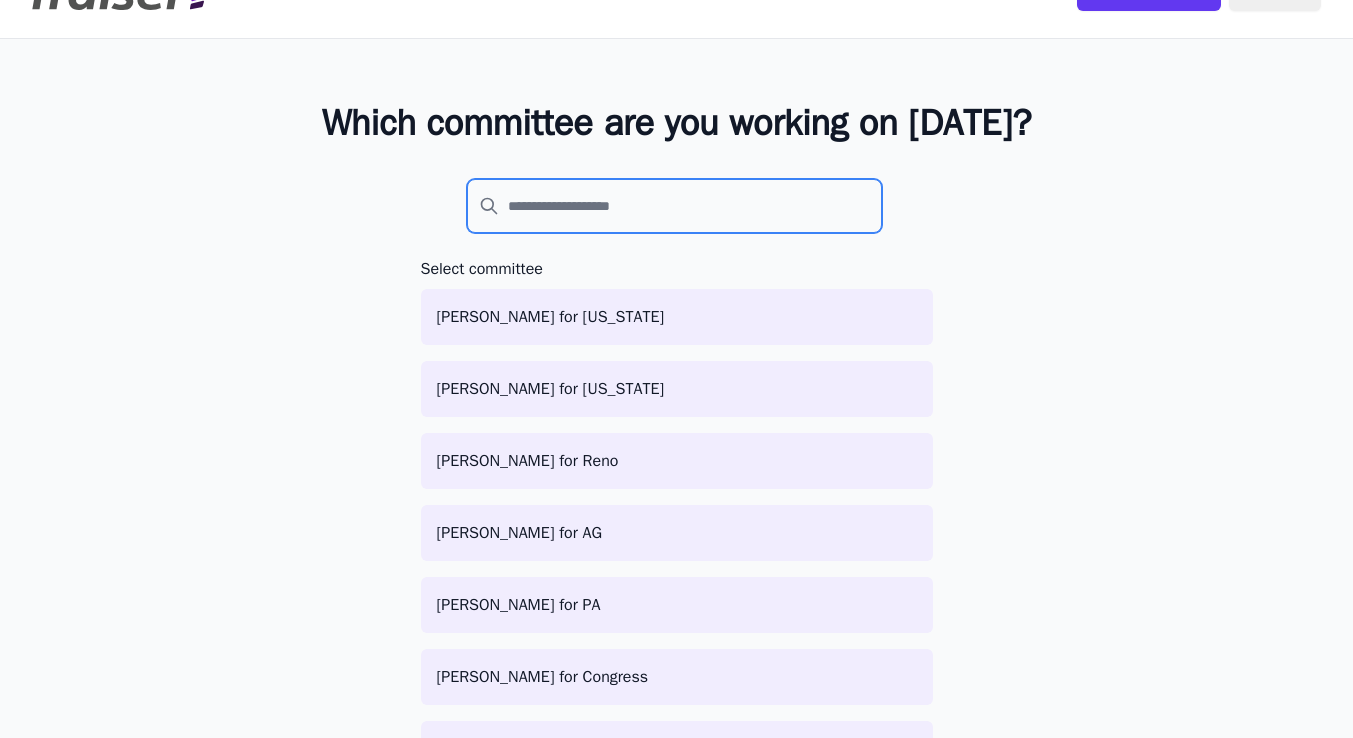 click 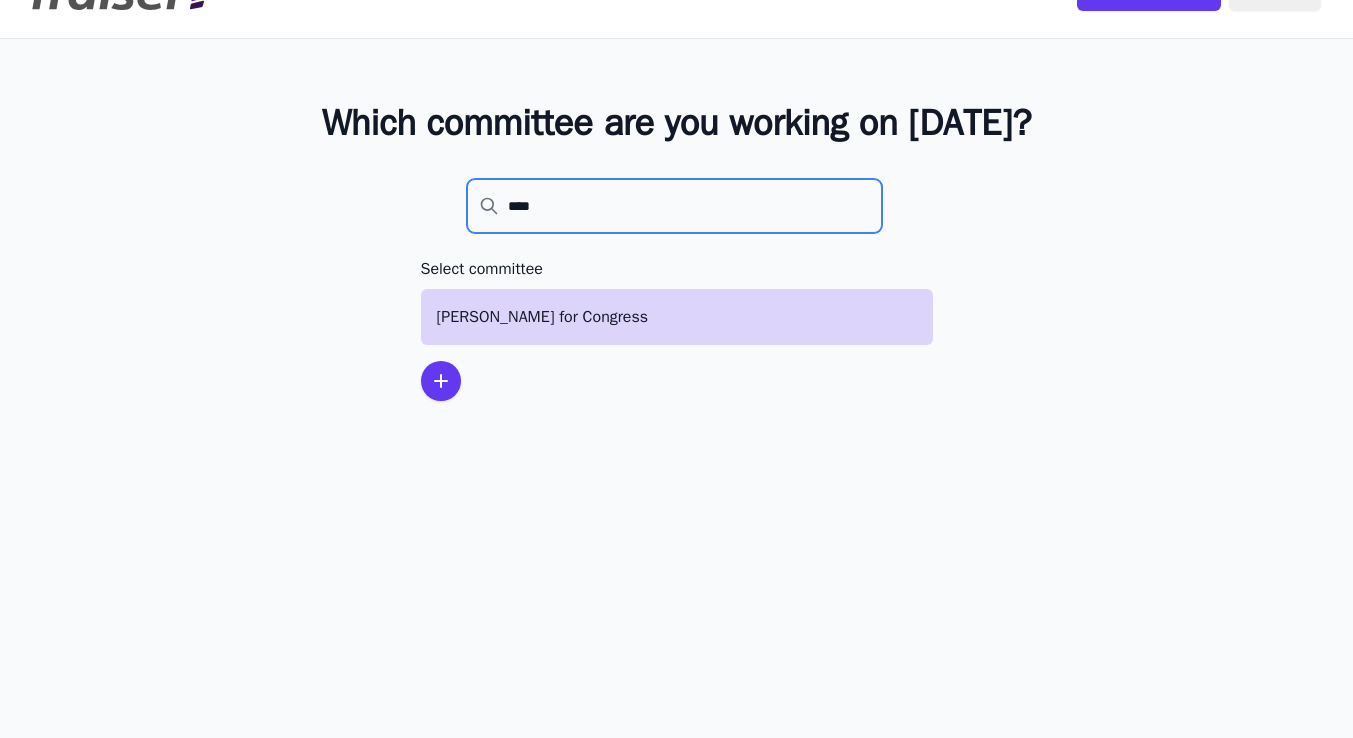 type on "****" 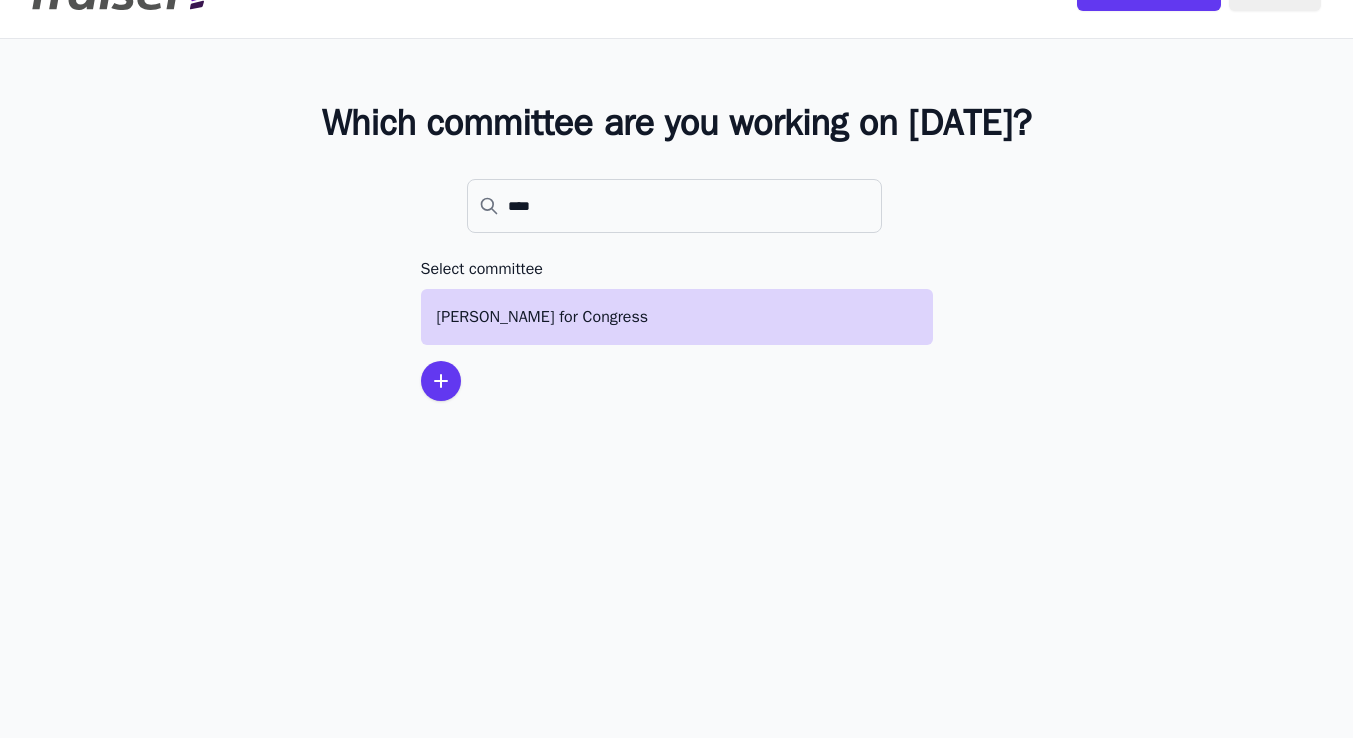 click on "[PERSON_NAME] for Congress" 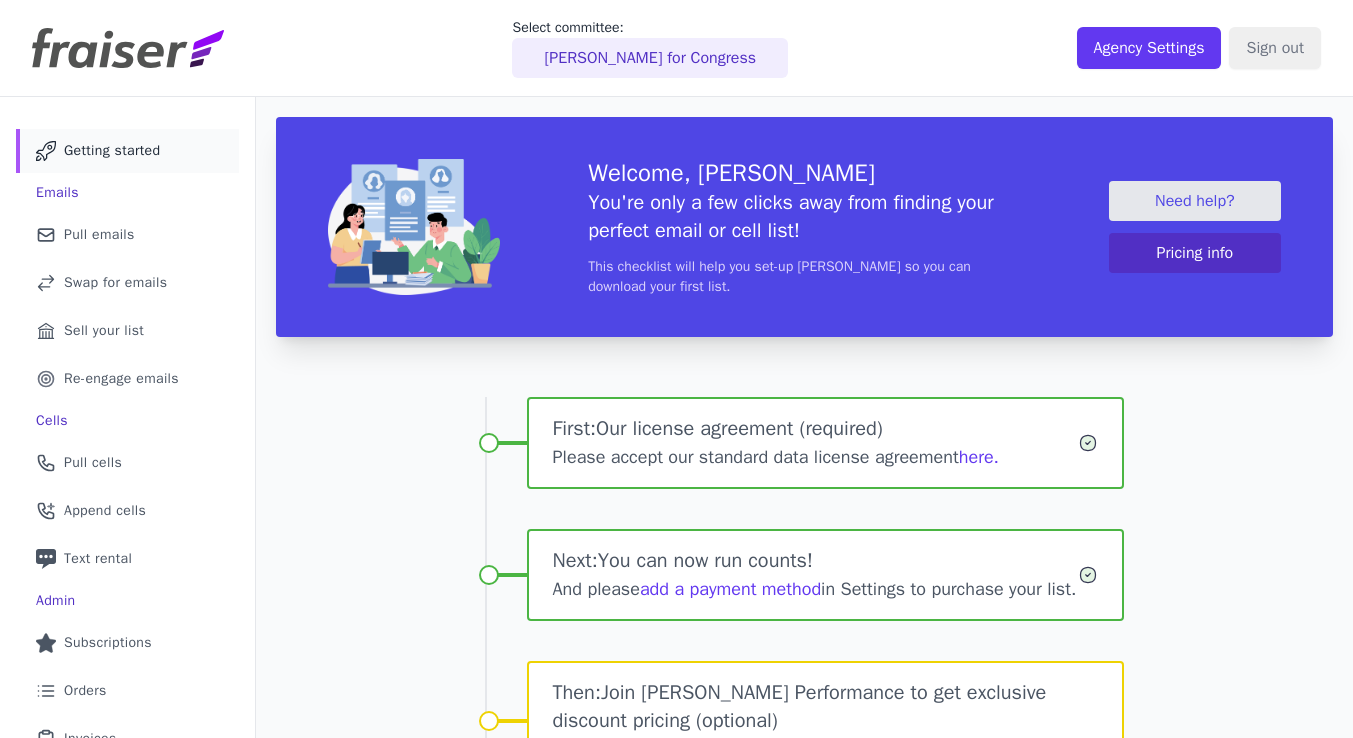 scroll, scrollTop: 0, scrollLeft: 0, axis: both 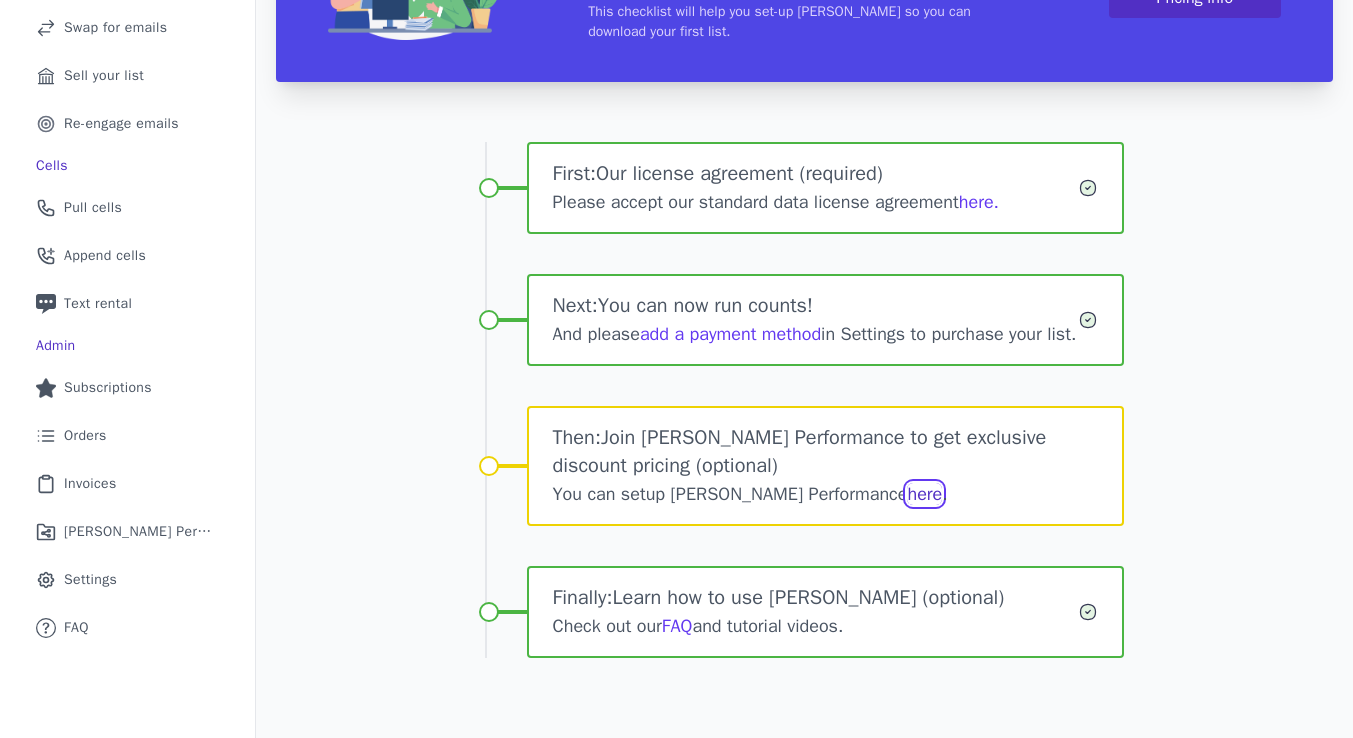 click on "here" at bounding box center (924, 494) 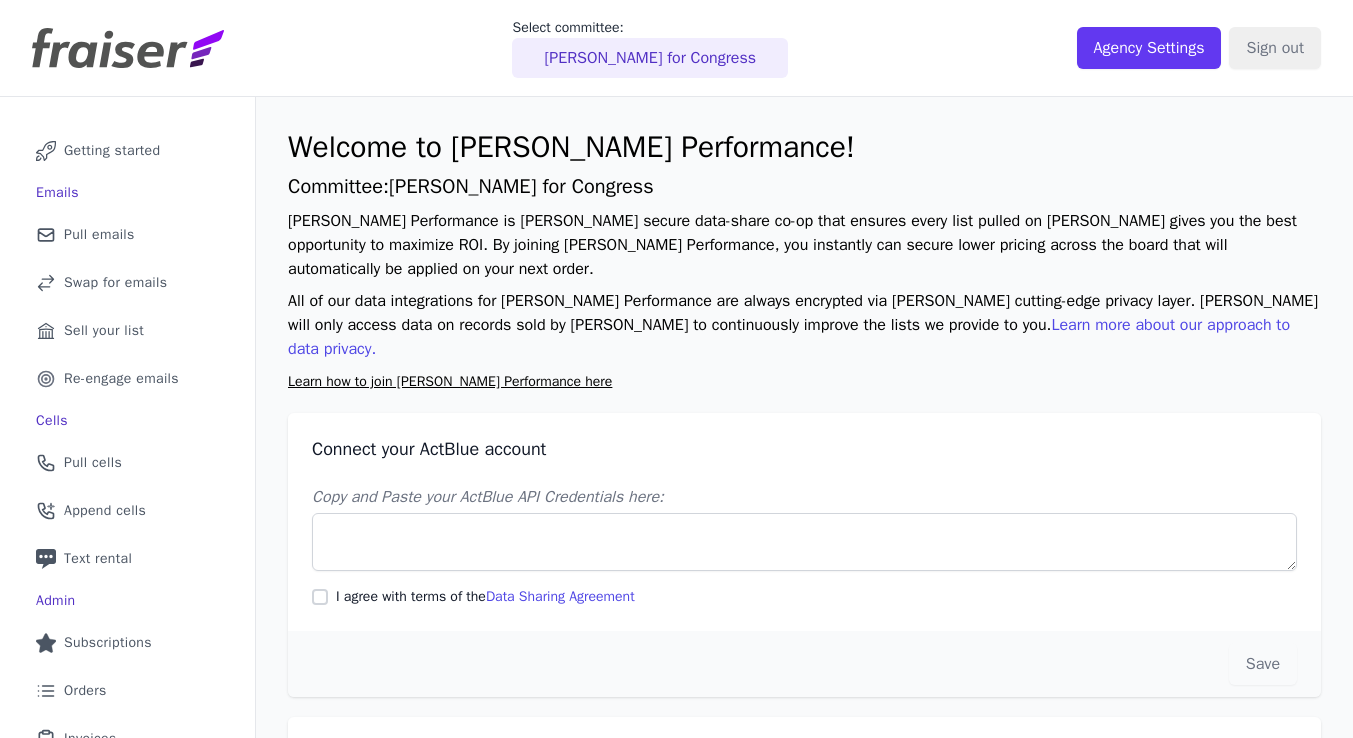 scroll, scrollTop: 0, scrollLeft: 0, axis: both 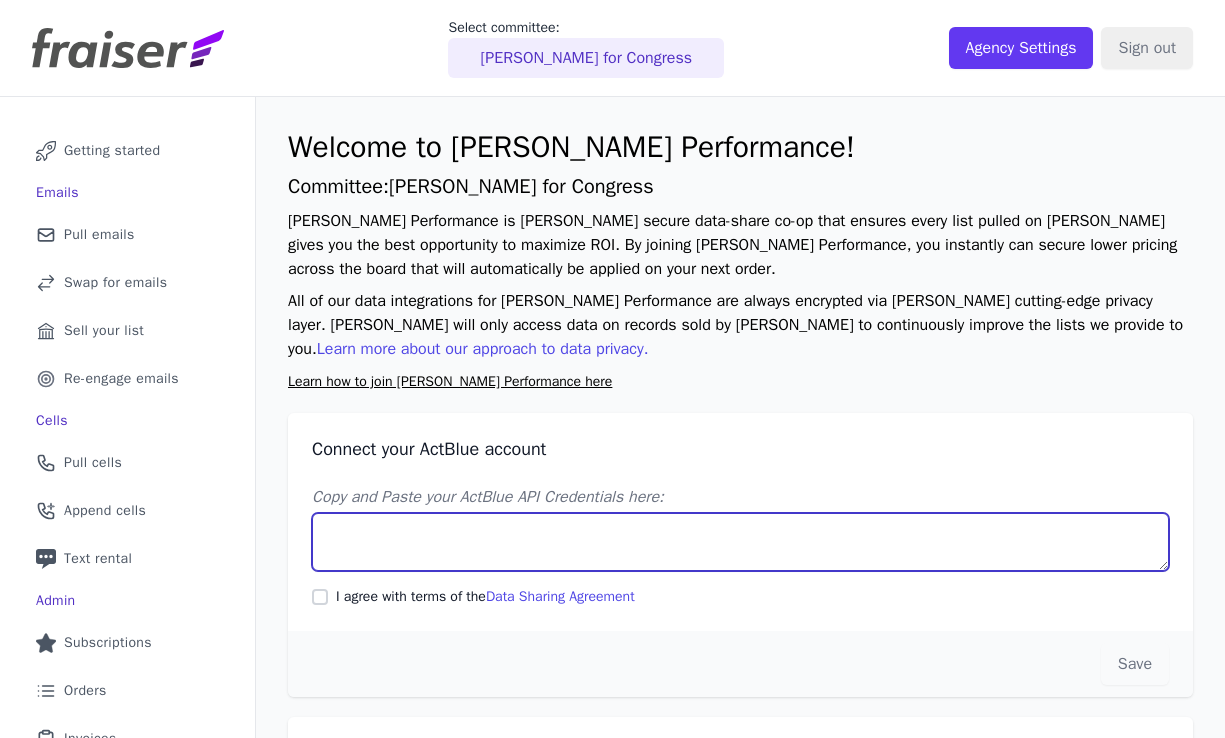 click on "Copy and Paste your ActBlue API Credentials here:" at bounding box center (740, 542) 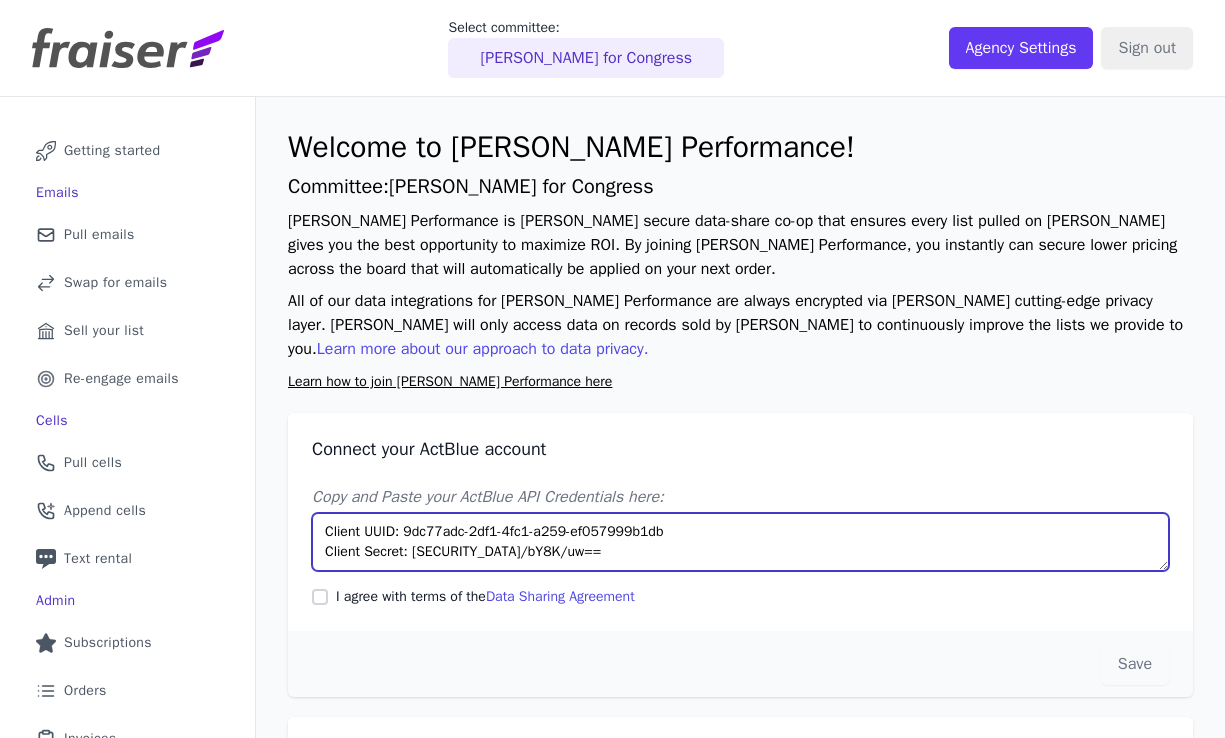 type on "Client UUID: 9dc77adc-2df1-4fc1-a259-ef057999b1db
Client Secret: DEi9n2wVNI1qravlJFXUqQF5DVyQV8IZ8bz5iny3AGNcPz/bY8K/uw==" 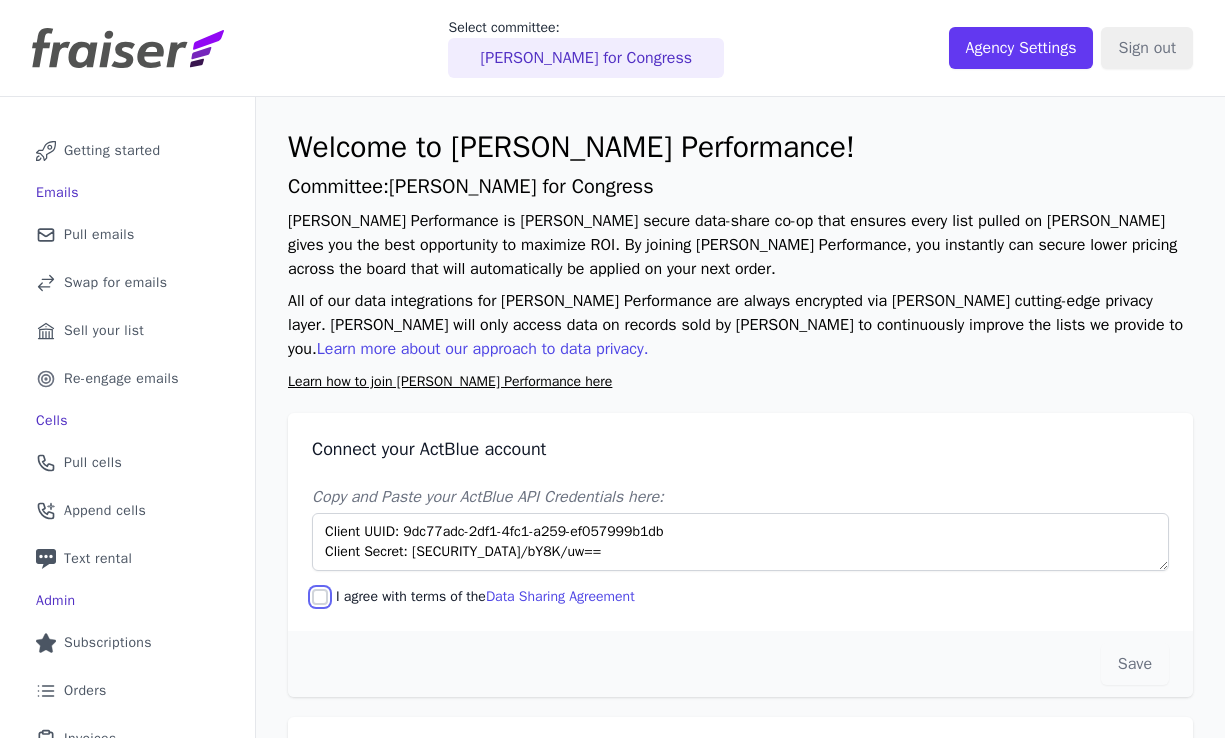 click on "I agree with terms of the  Data Sharing Agreement" at bounding box center (320, 597) 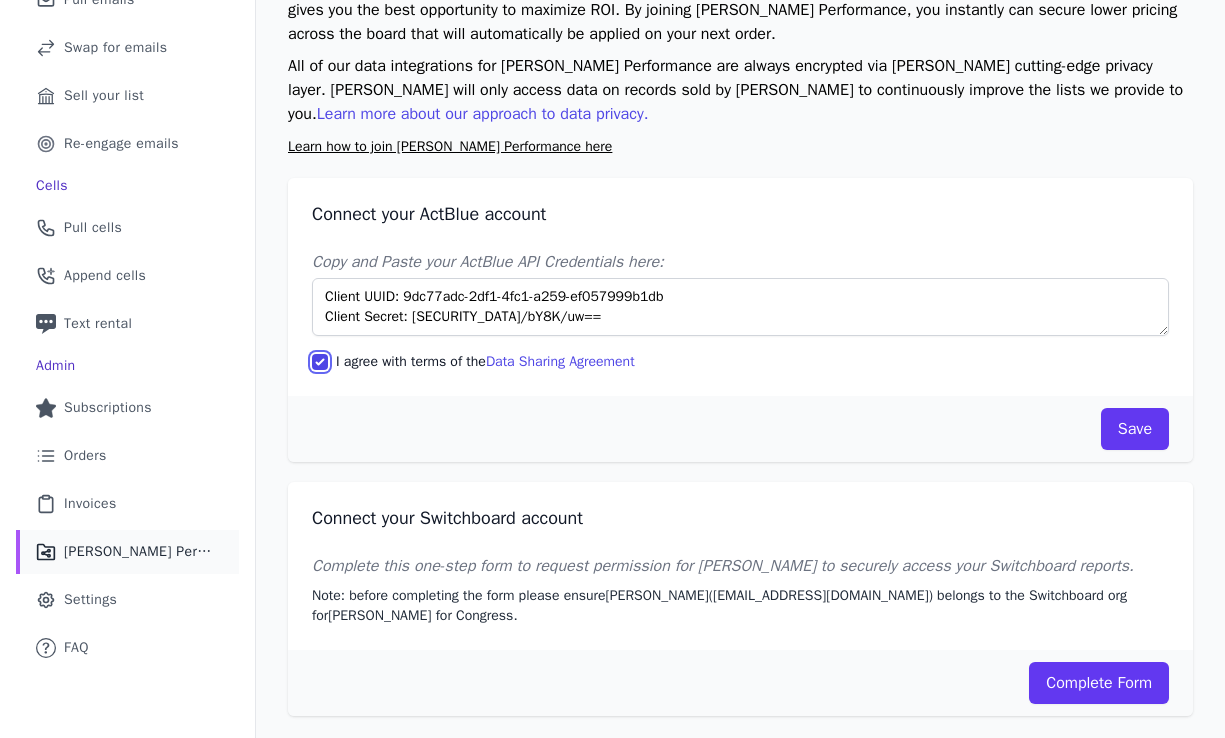 scroll, scrollTop: 245, scrollLeft: 0, axis: vertical 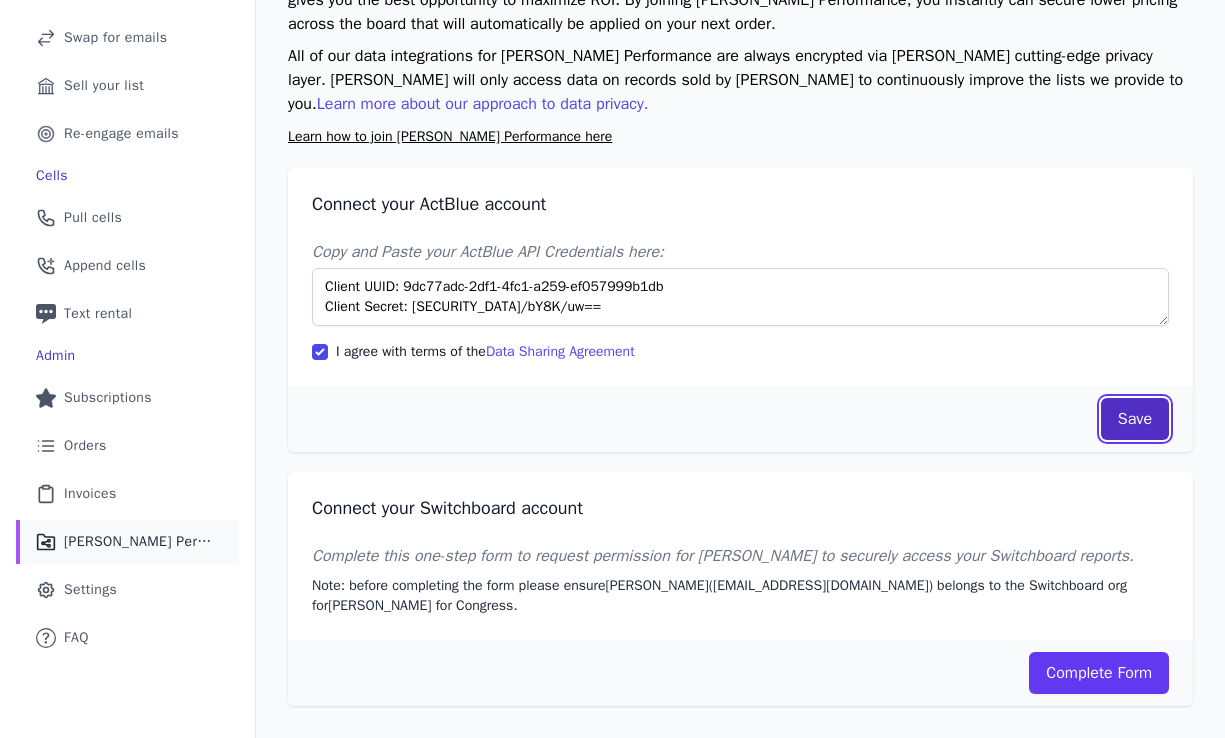 click on "Save" at bounding box center (1135, 419) 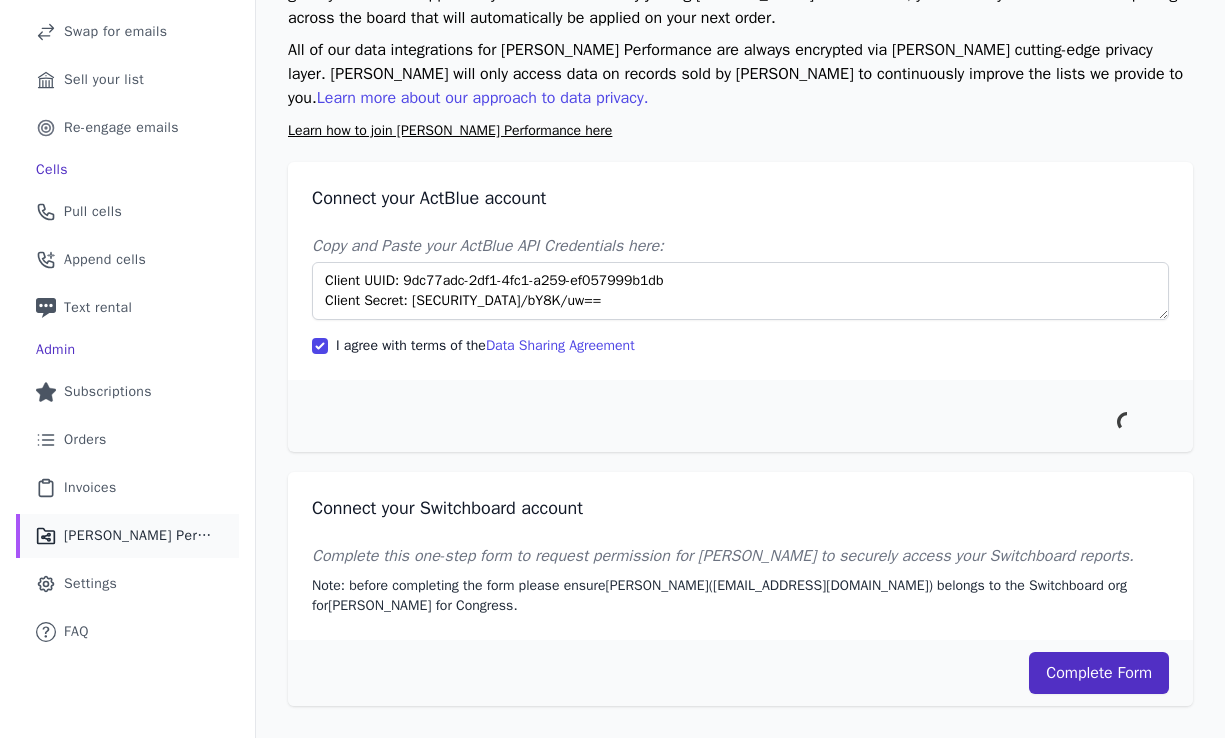 scroll, scrollTop: 167, scrollLeft: 0, axis: vertical 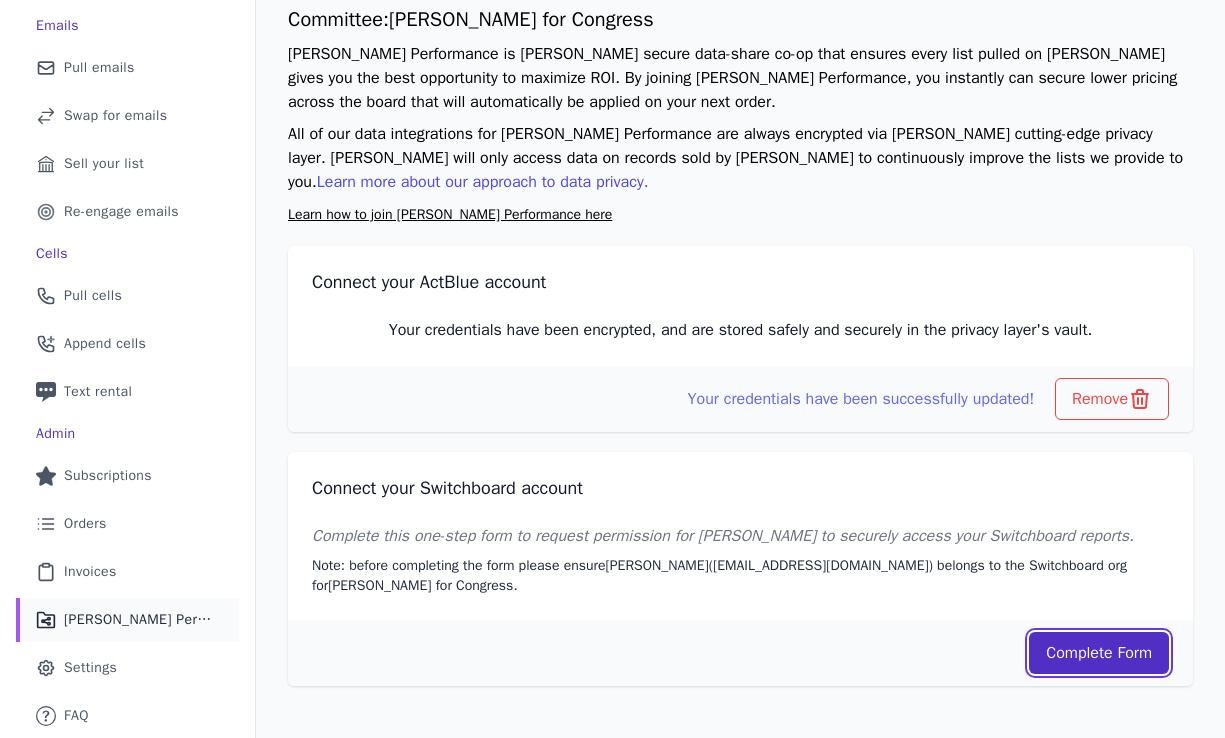 click on "Complete Form" at bounding box center [1099, 653] 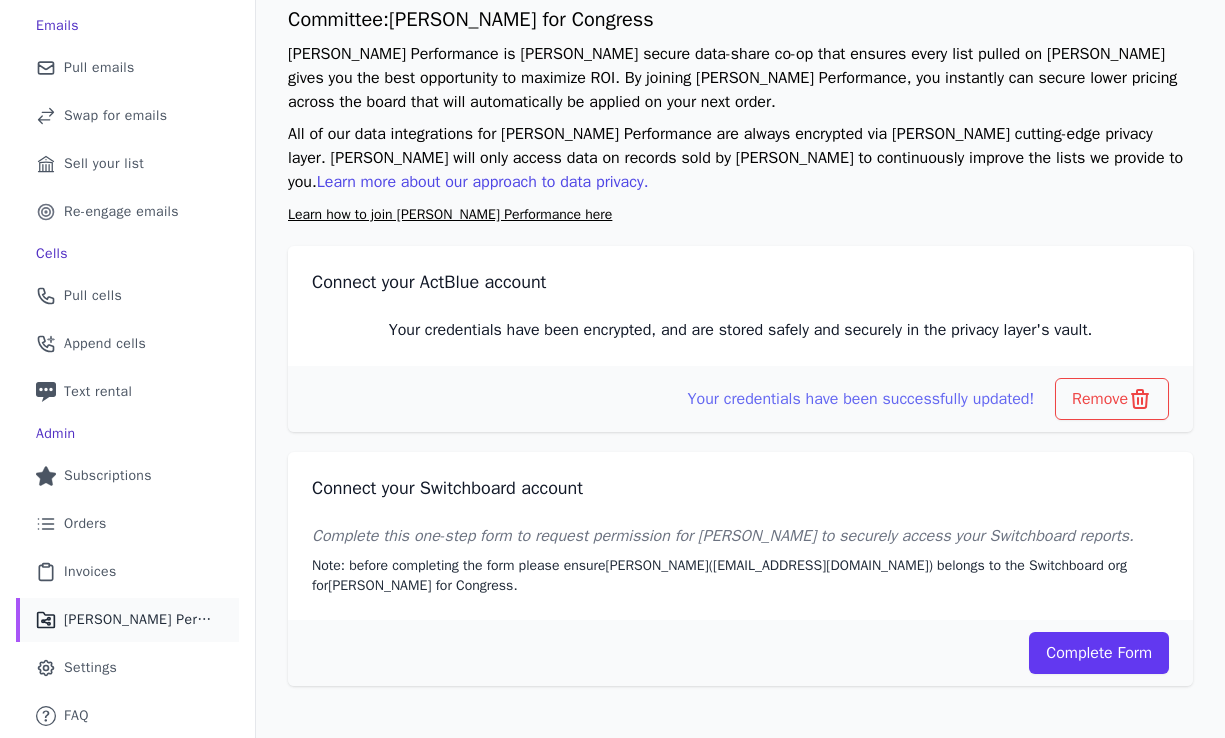 click on "[PERSON_NAME] Performance" at bounding box center [139, 620] 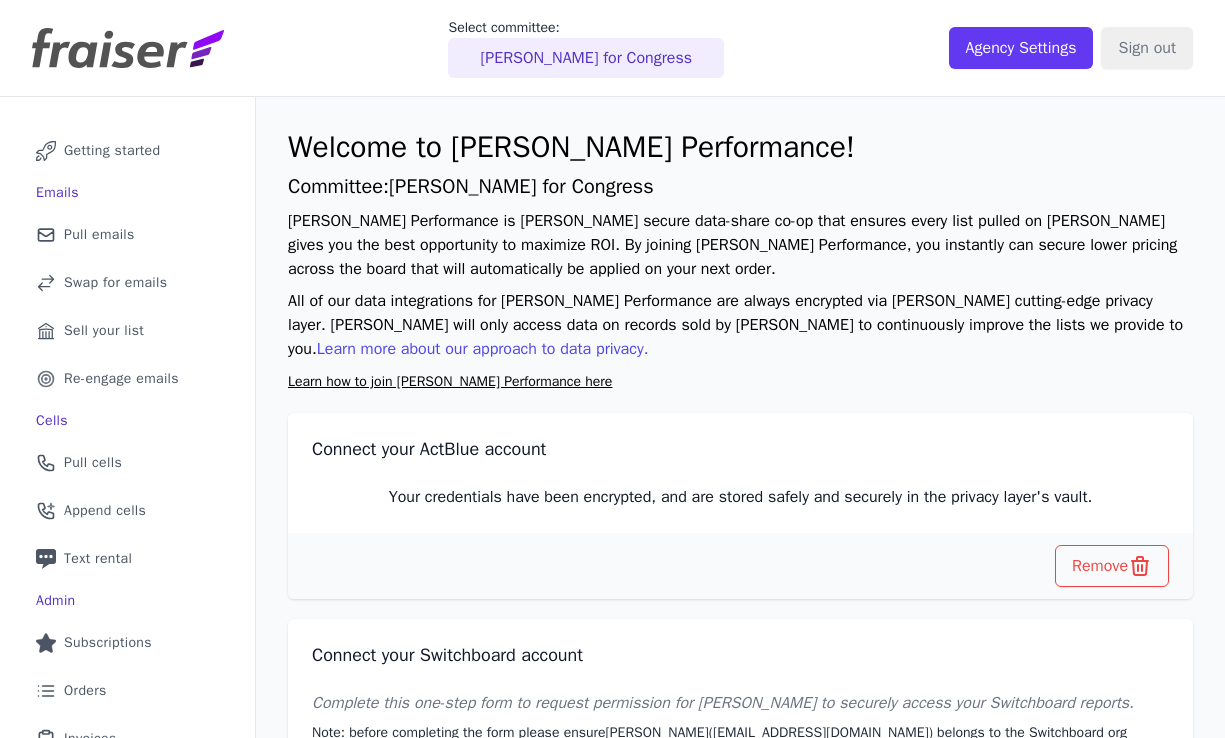 scroll, scrollTop: 0, scrollLeft: 0, axis: both 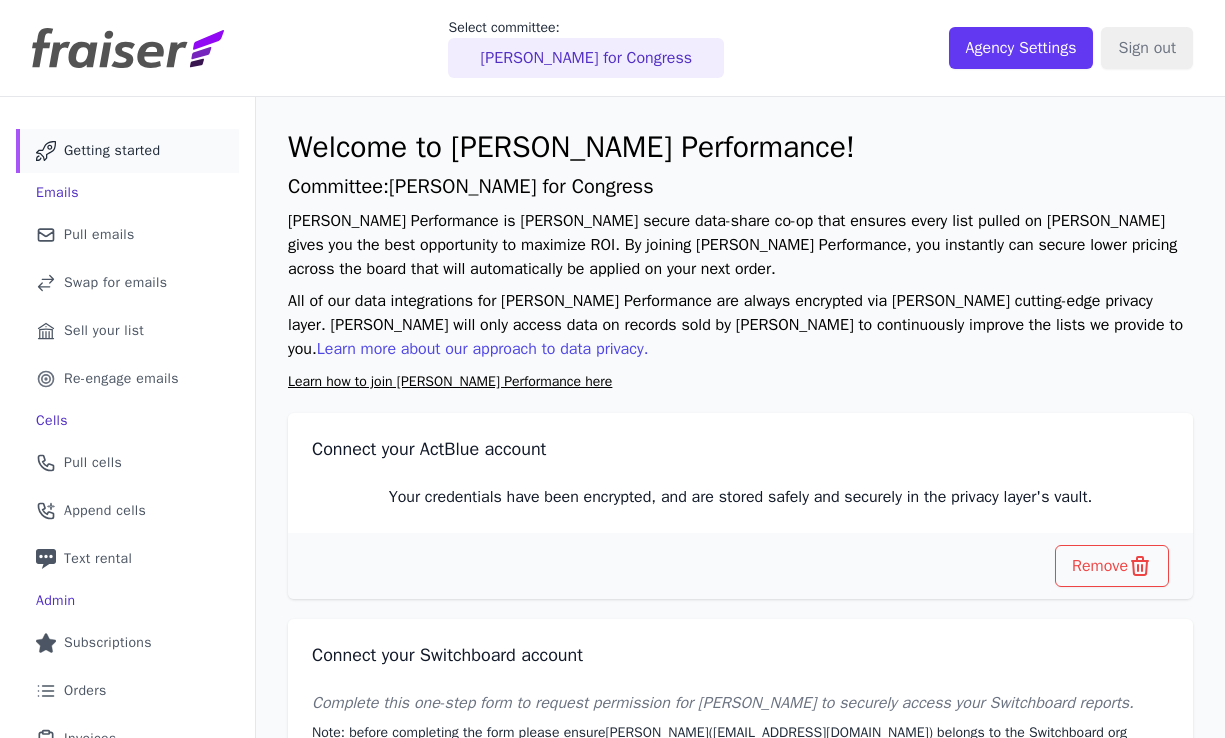 click on "Mail Icon Outline of a mail envelope
Getting started" at bounding box center (127, 151) 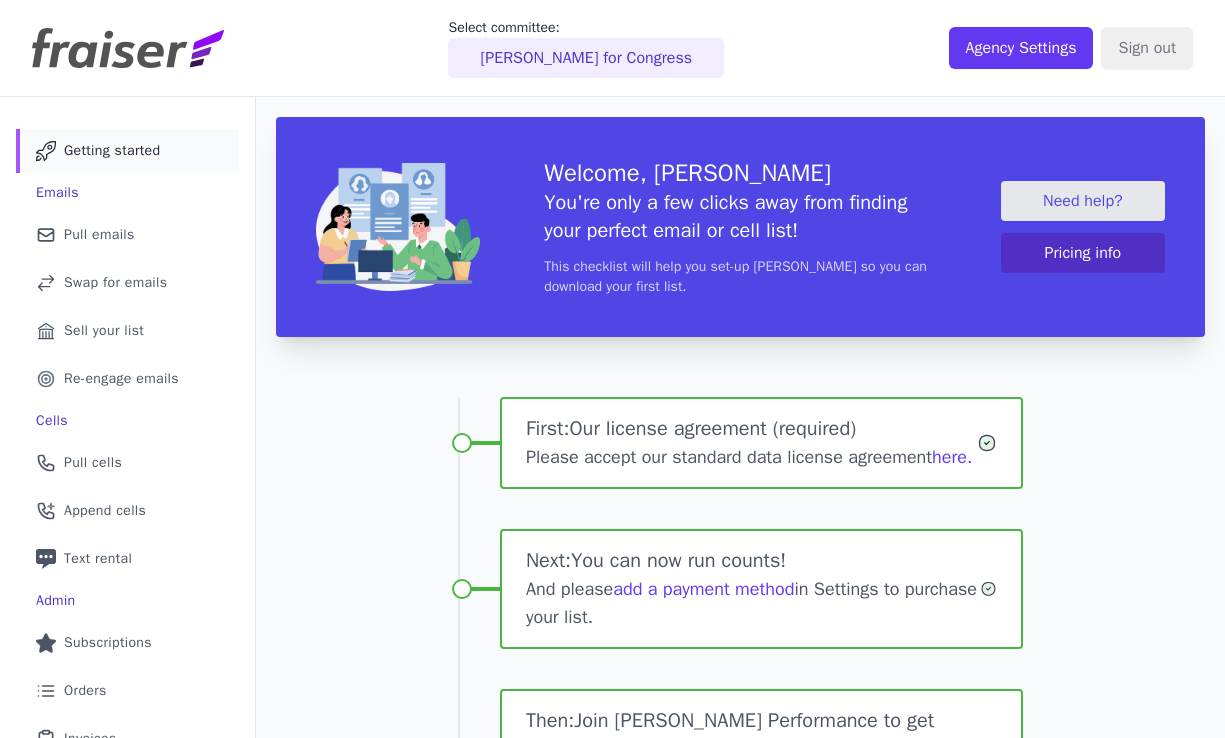scroll, scrollTop: 0, scrollLeft: 0, axis: both 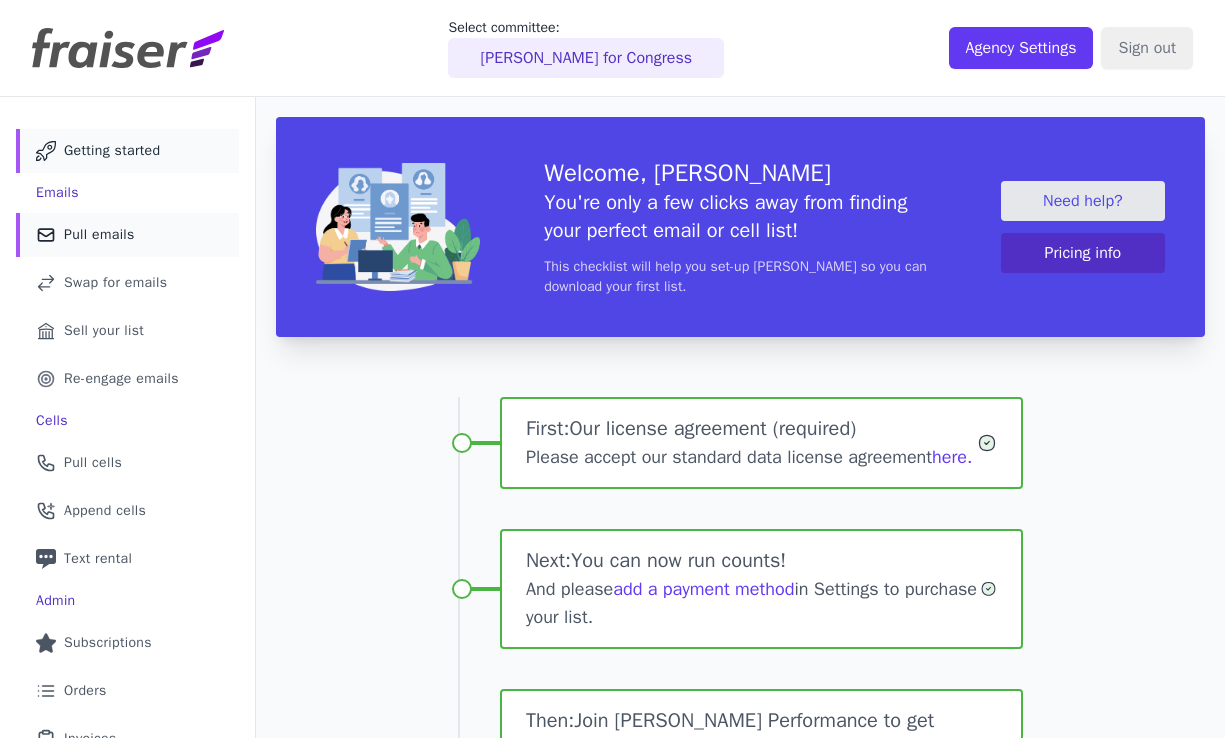 click on "Pull emails" at bounding box center (99, 235) 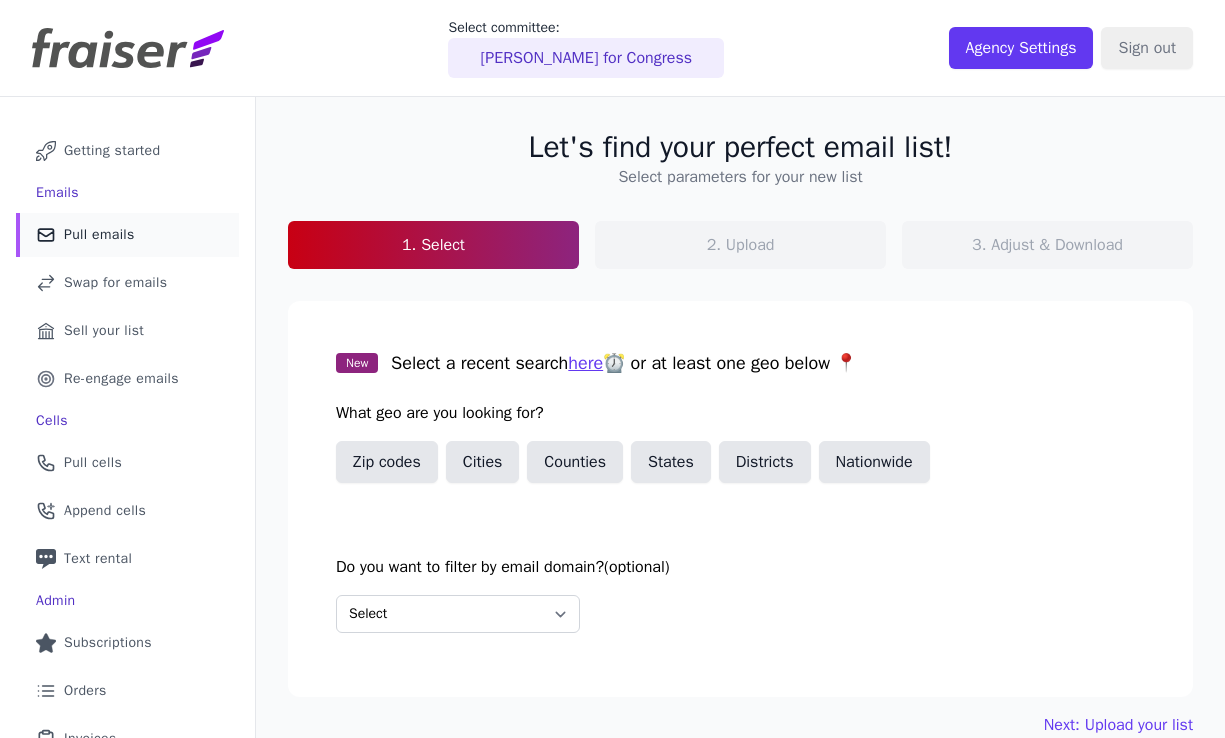 scroll, scrollTop: 0, scrollLeft: 0, axis: both 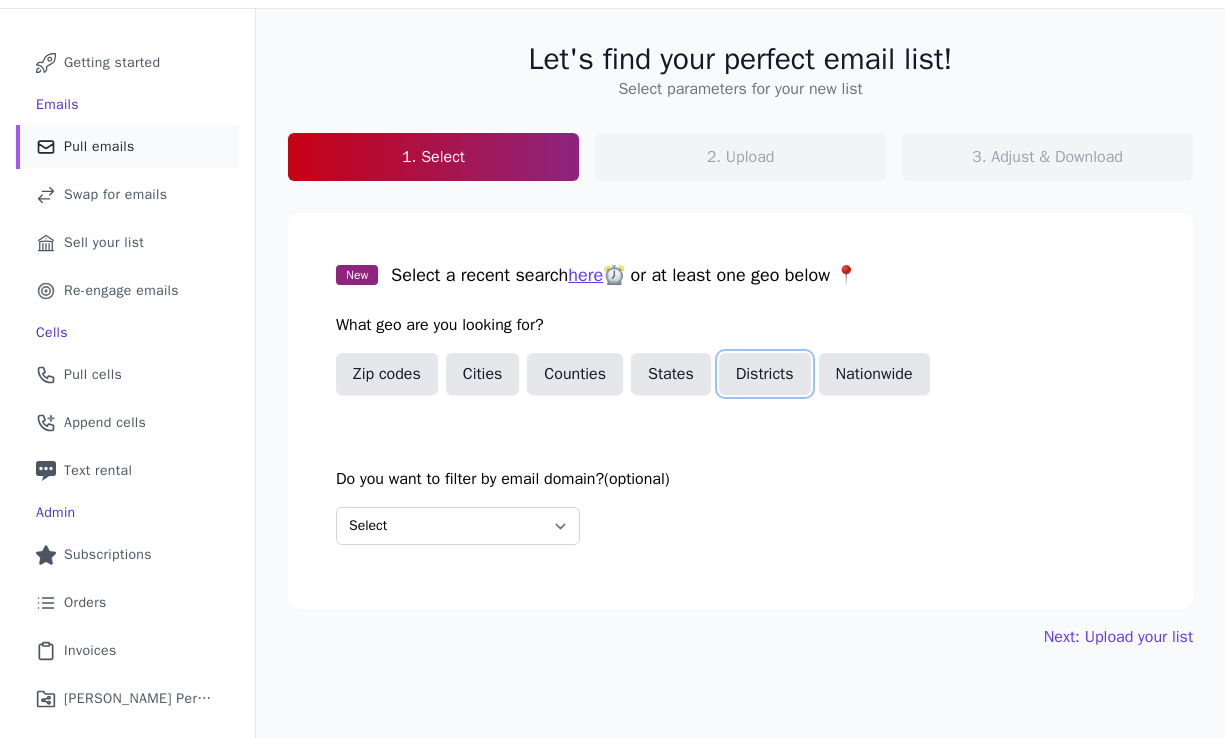 click on "Districts" at bounding box center (765, 374) 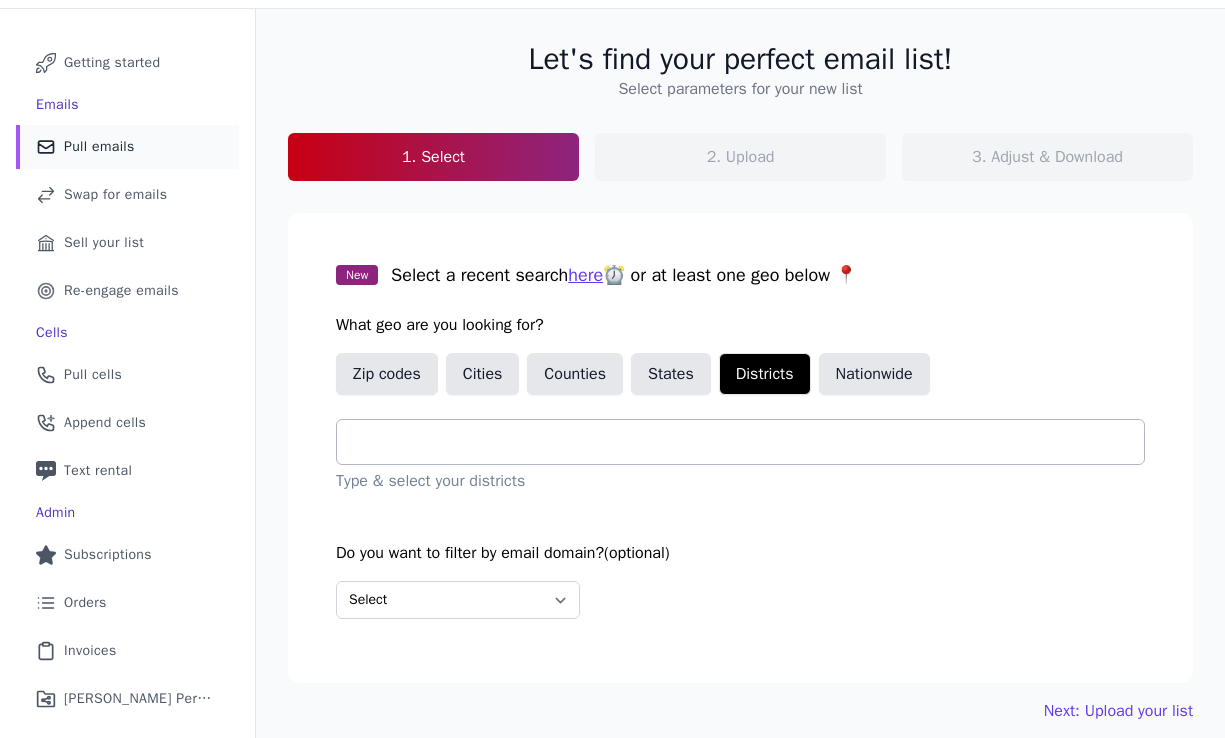 click at bounding box center [748, 442] 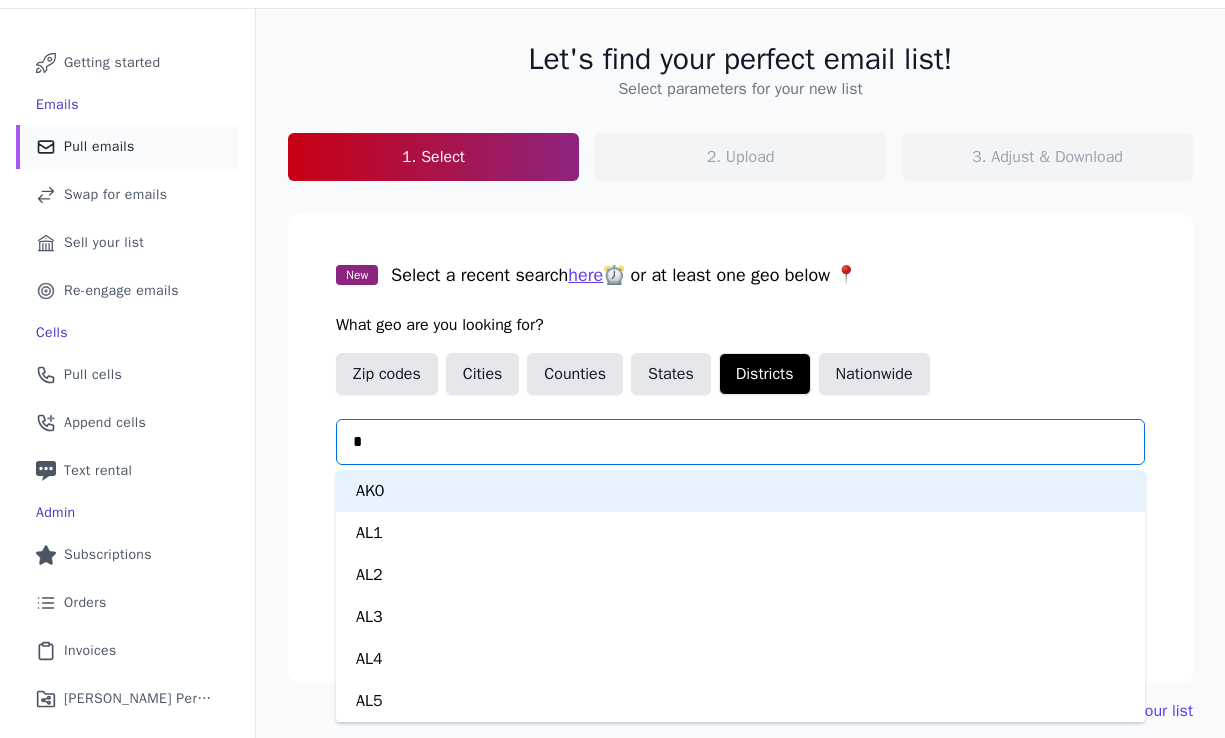 type on "**" 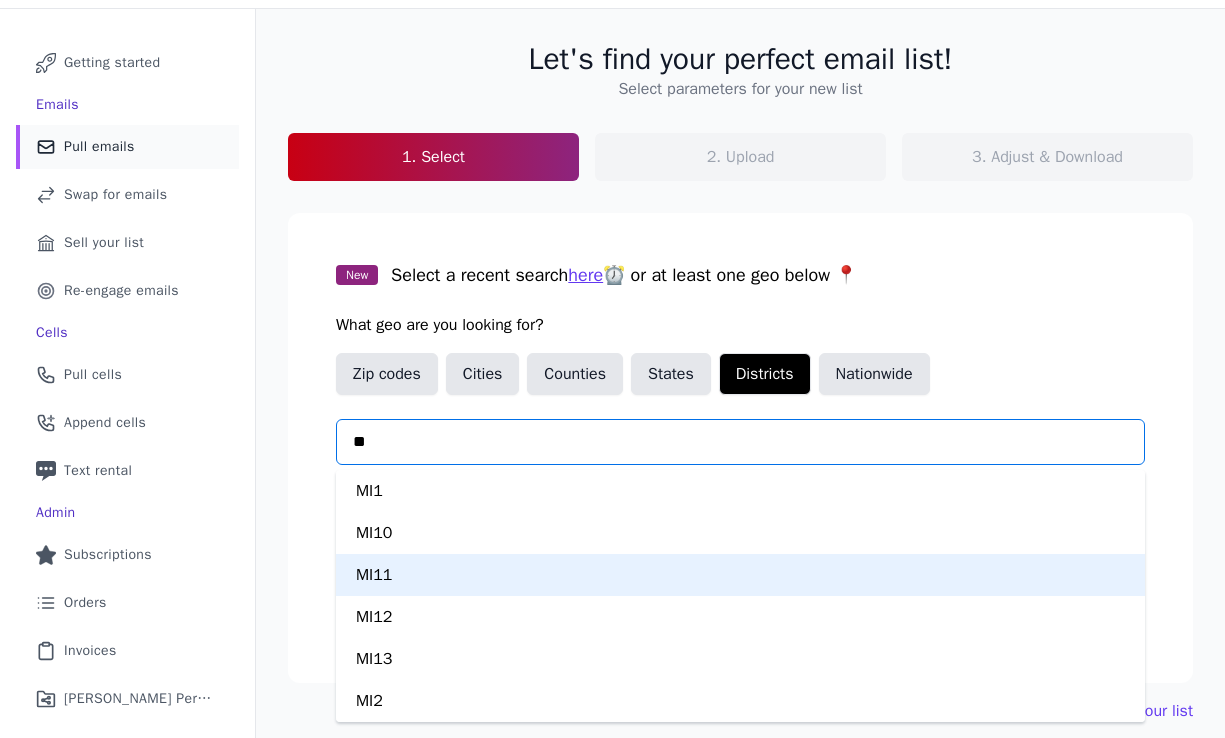 click on "MI11" at bounding box center [740, 575] 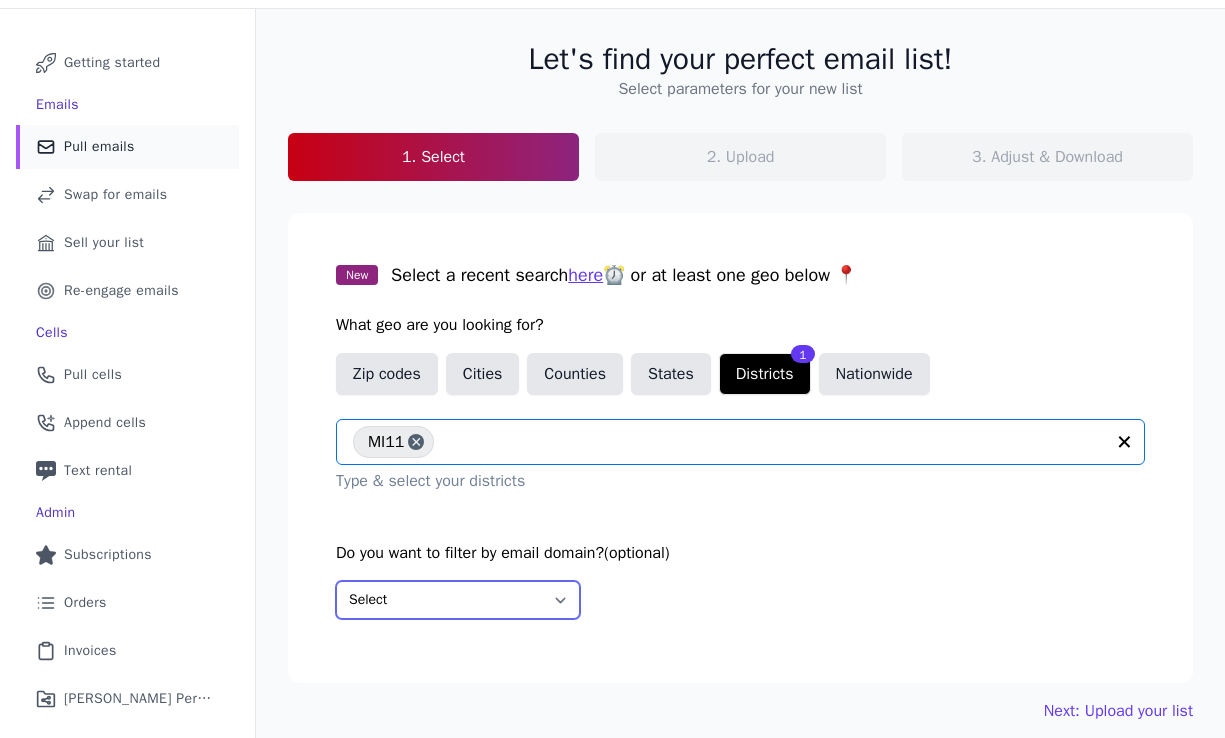 click on "Select Include only these domains Include none of these domains" at bounding box center [458, 600] 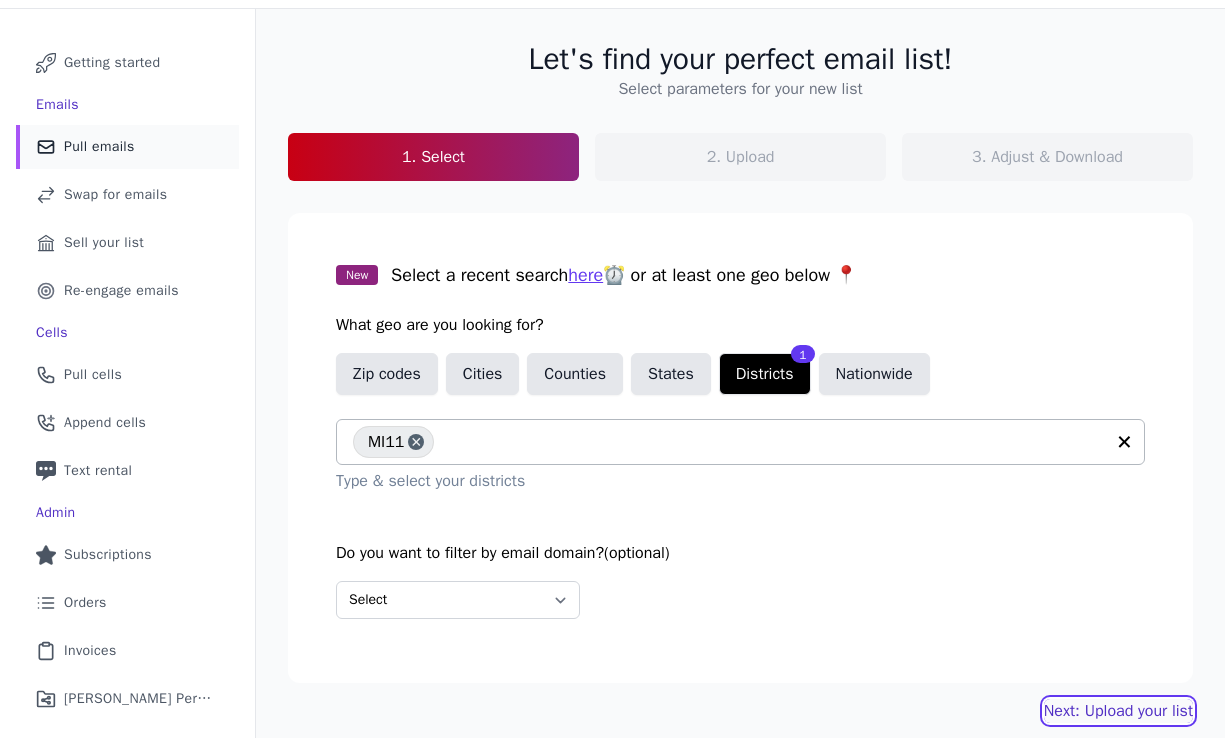 click on "Next: Upload your list" at bounding box center [1118, 711] 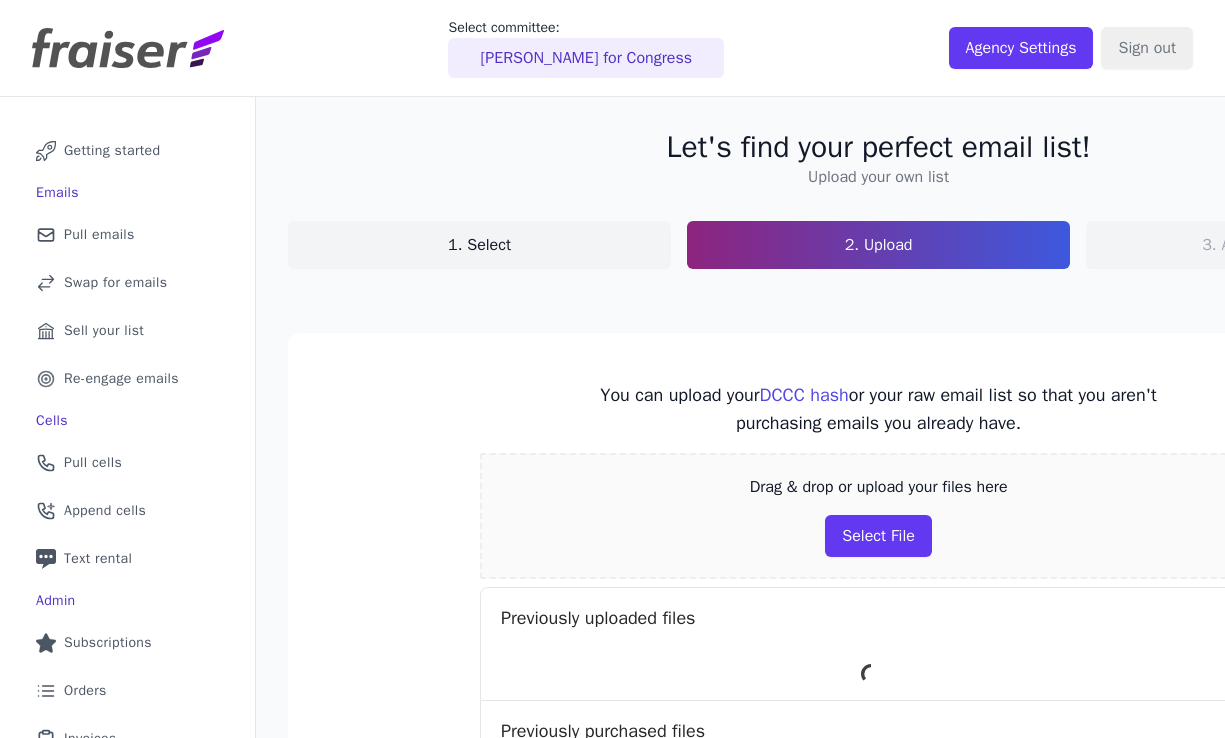 scroll, scrollTop: 0, scrollLeft: 0, axis: both 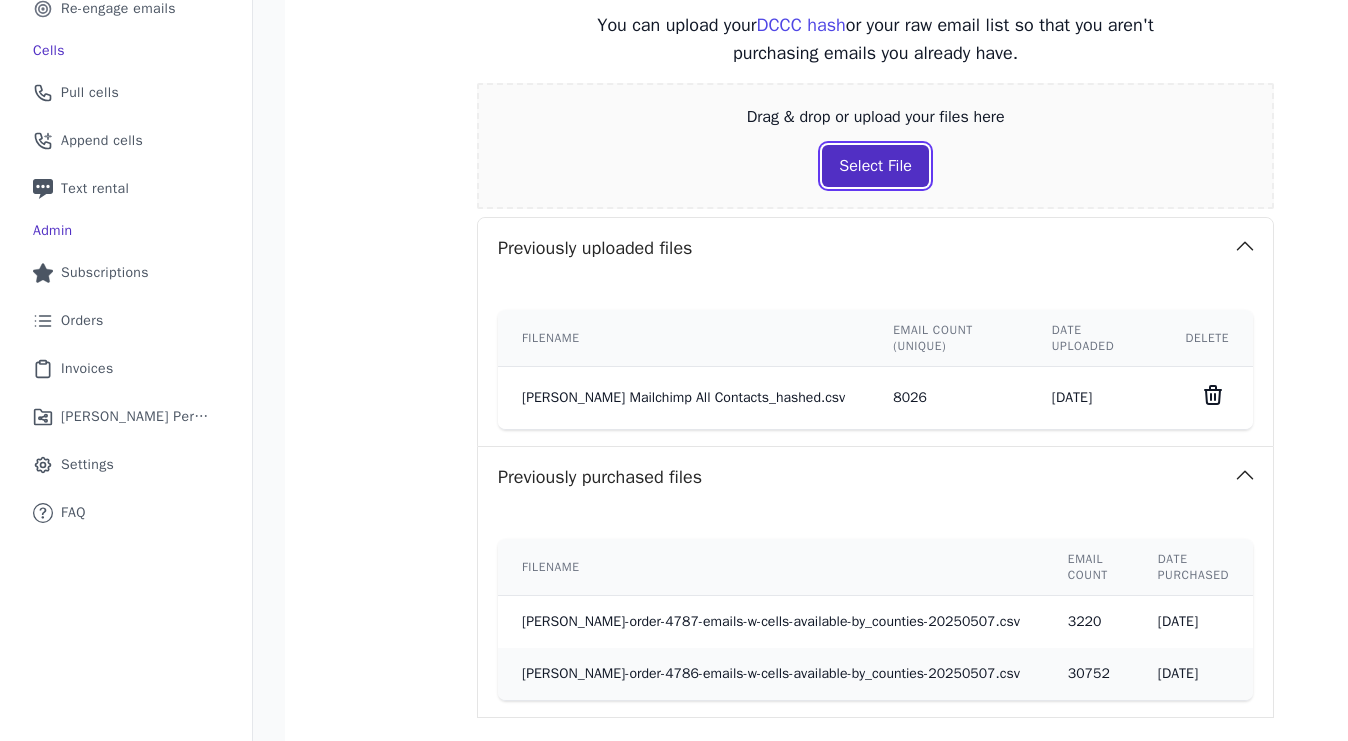 click on "Select File" at bounding box center (875, 166) 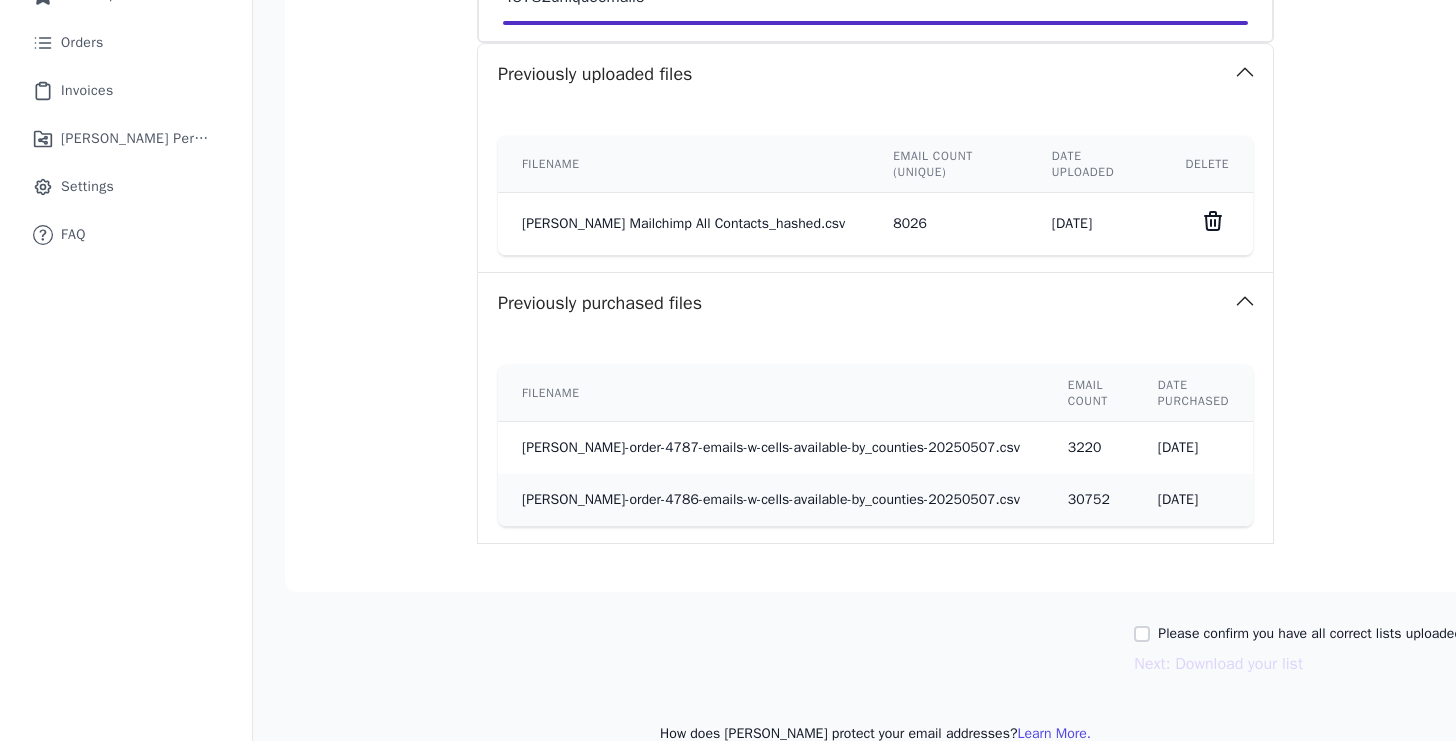 scroll, scrollTop: 682, scrollLeft: 3, axis: both 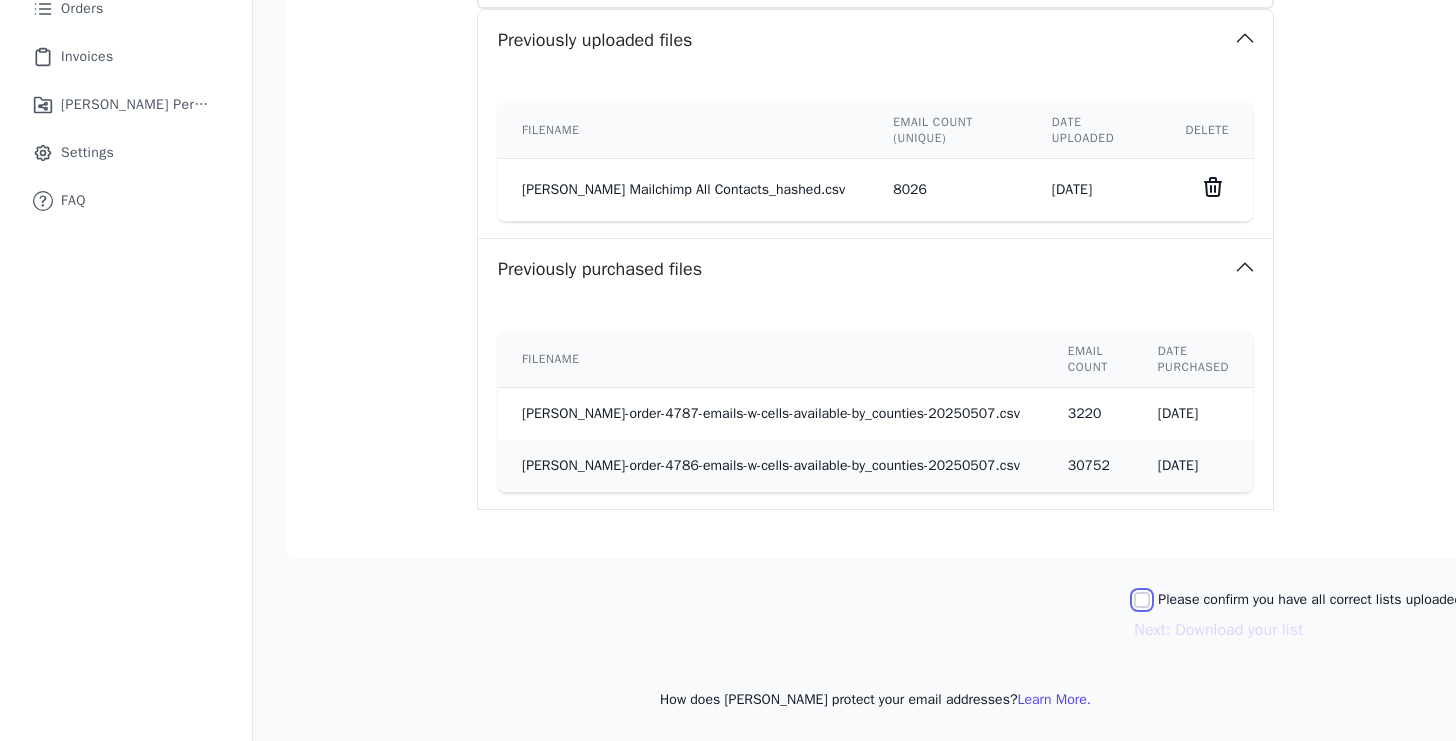 click on "Please confirm you have all correct lists uploaded." at bounding box center (1142, 600) 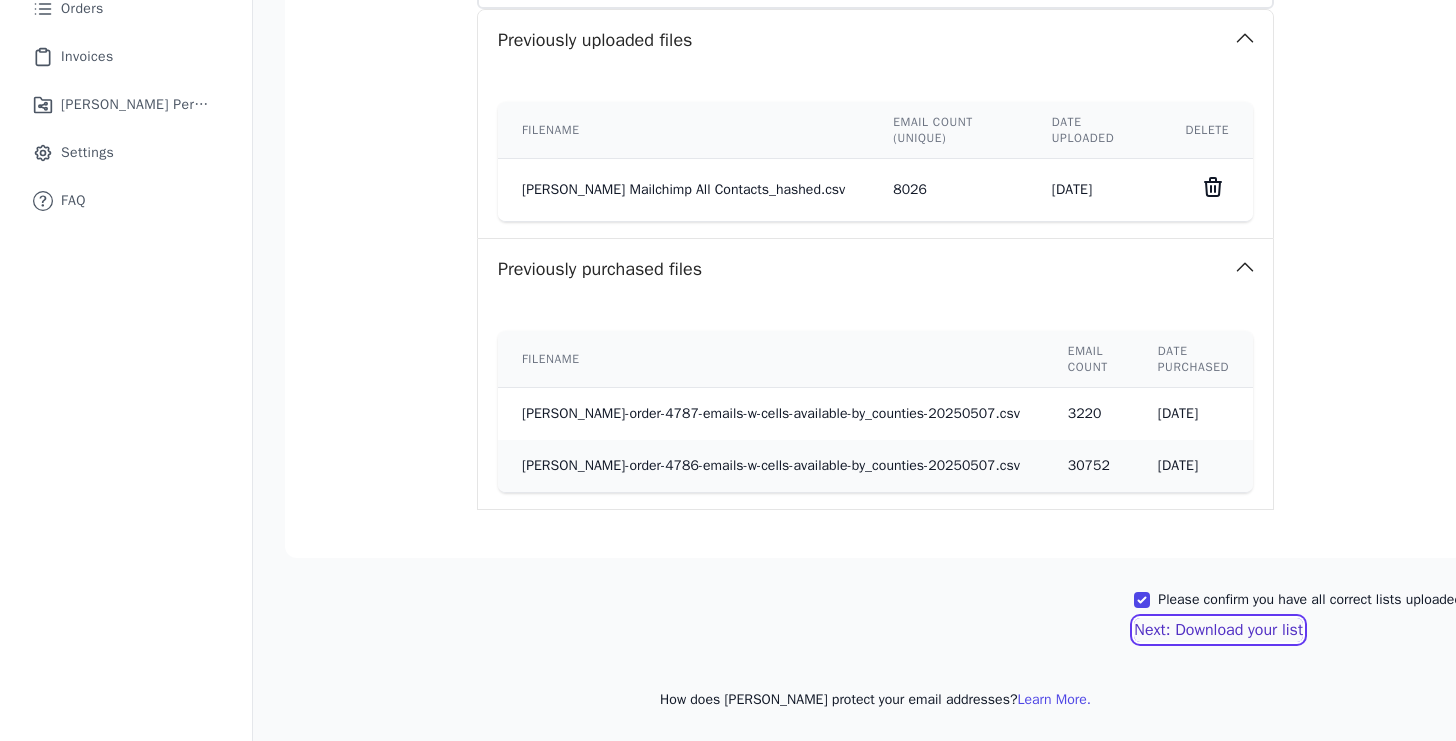 click on "Next: Download your list" at bounding box center (1218, 630) 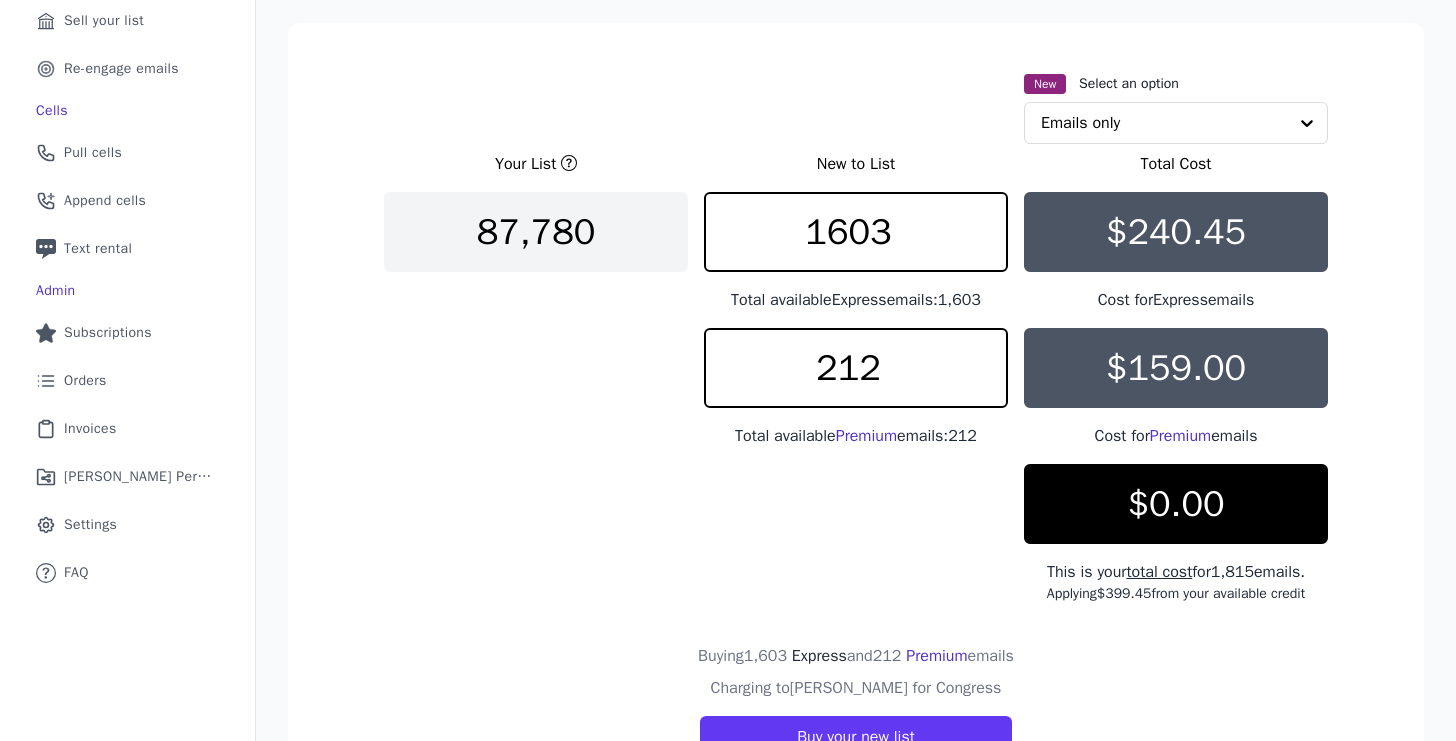 scroll, scrollTop: 285, scrollLeft: 0, axis: vertical 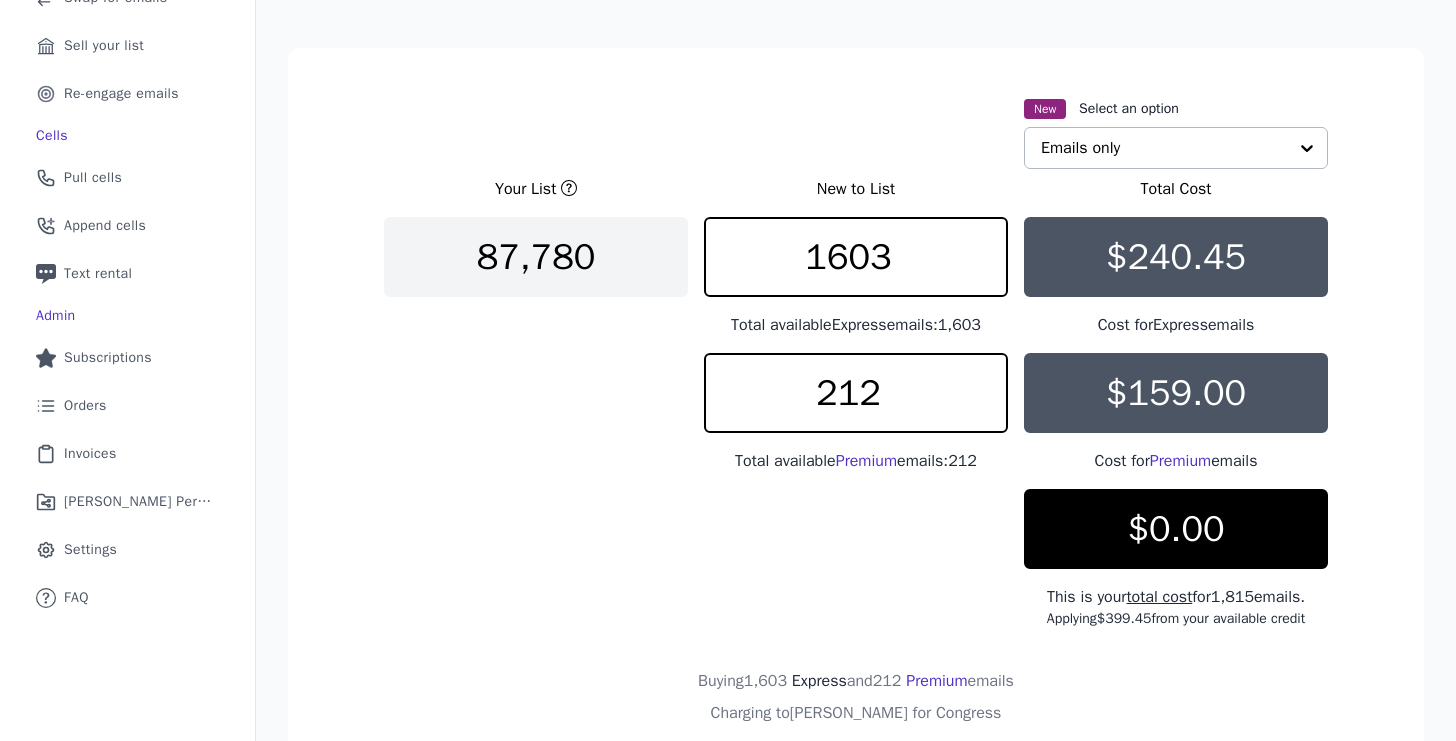 click 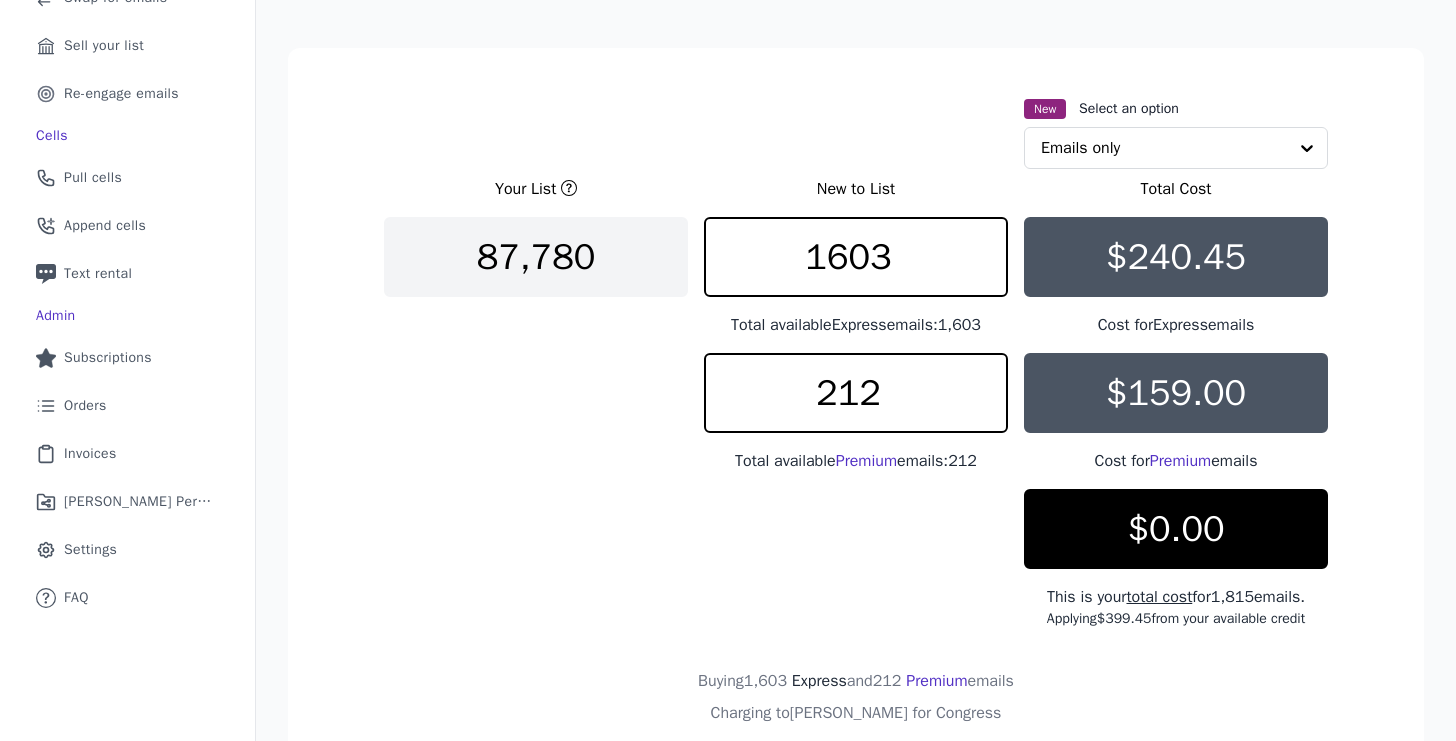 click on "New   Select an option         Emails only" at bounding box center (856, 132) 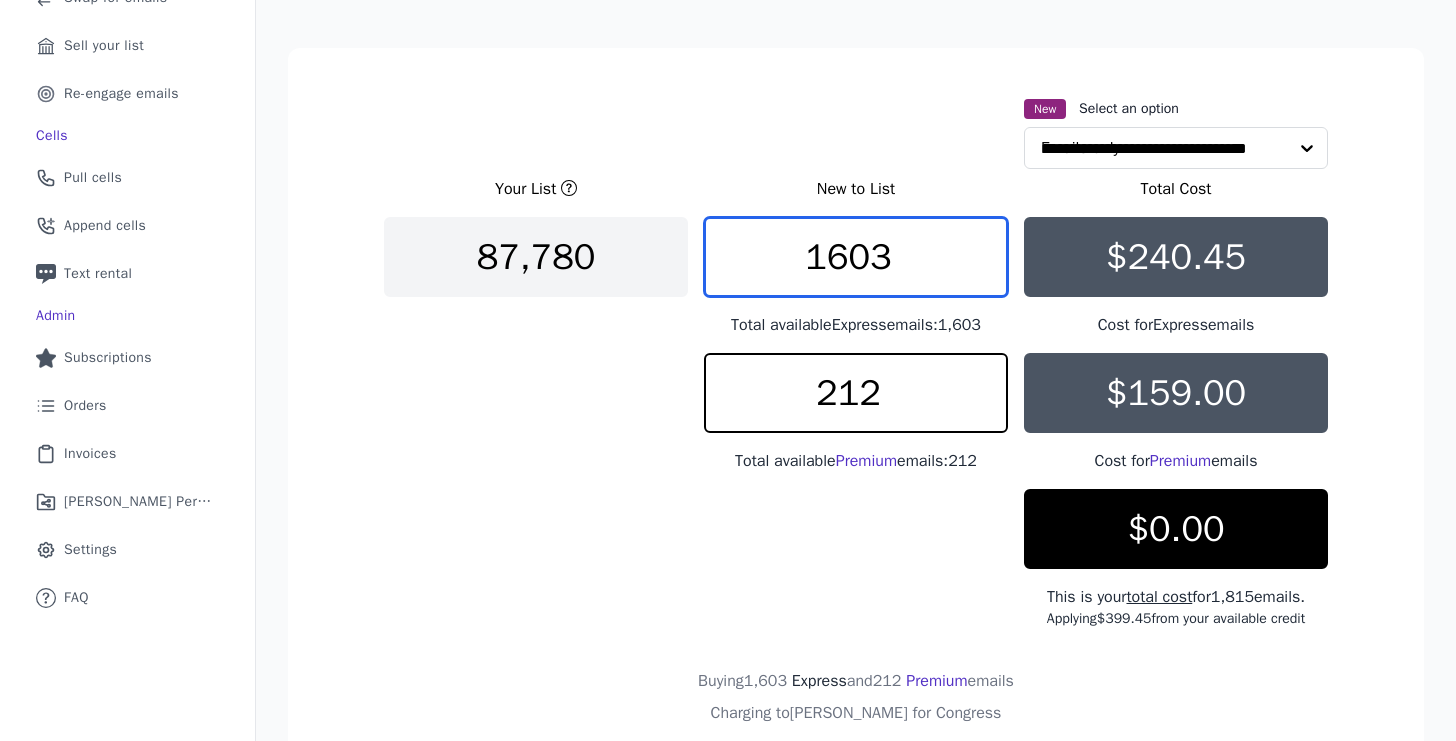 type 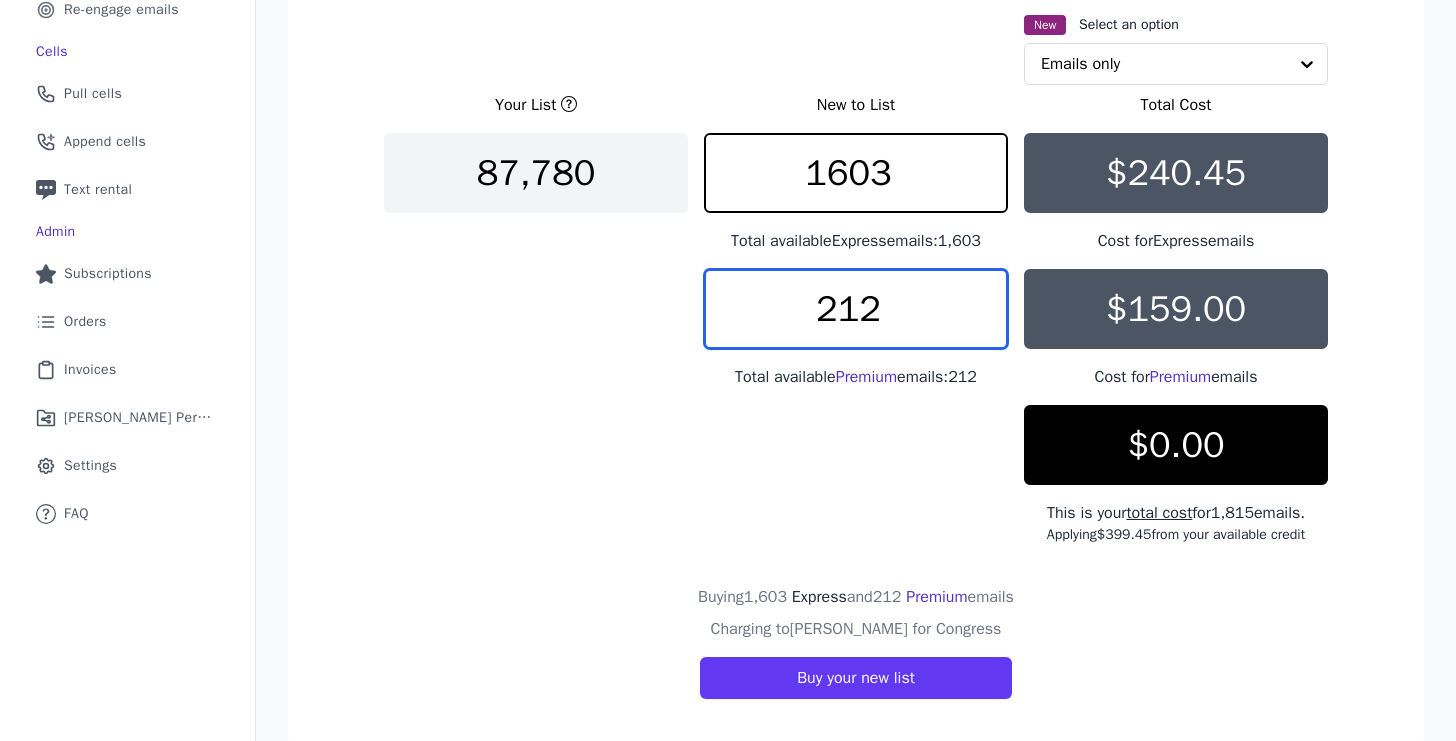 scroll, scrollTop: 407, scrollLeft: 0, axis: vertical 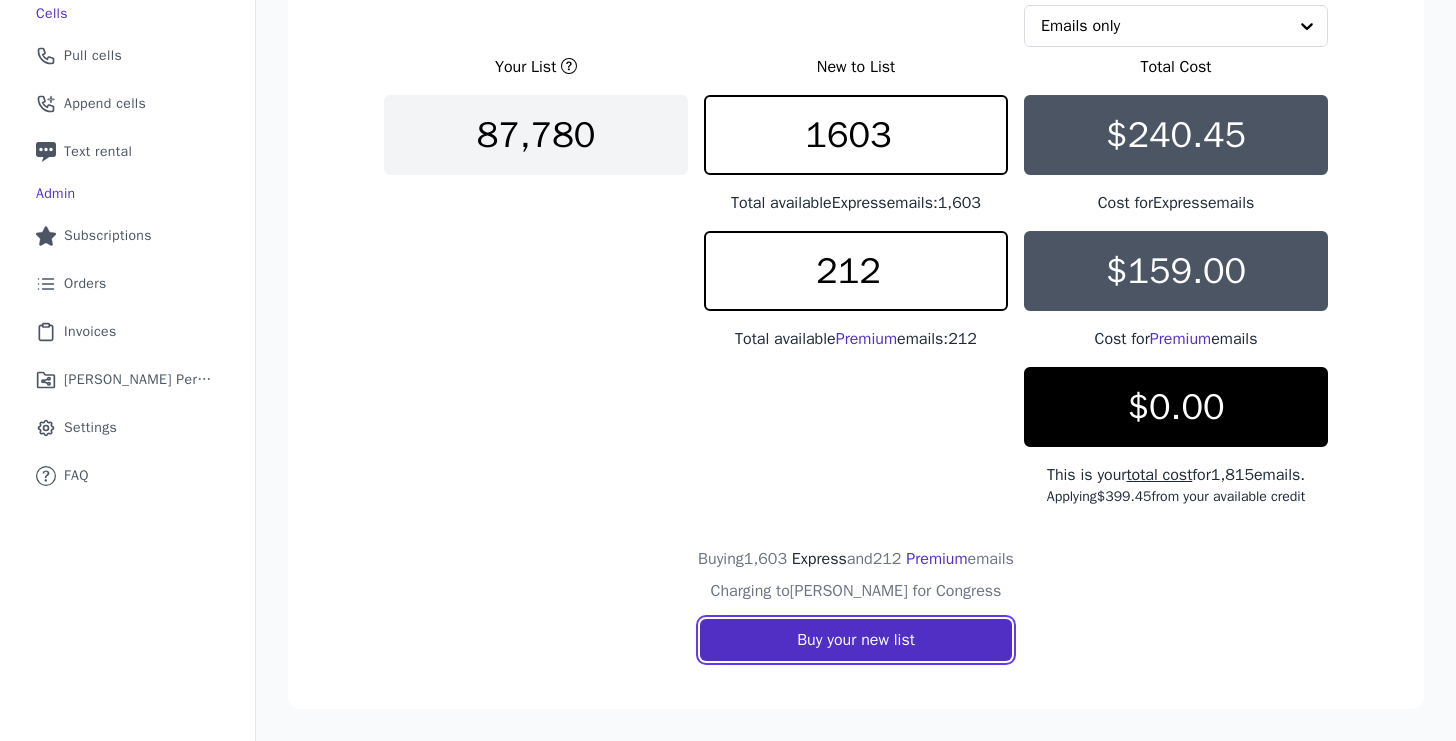 click on "Buy your new list" at bounding box center (856, 640) 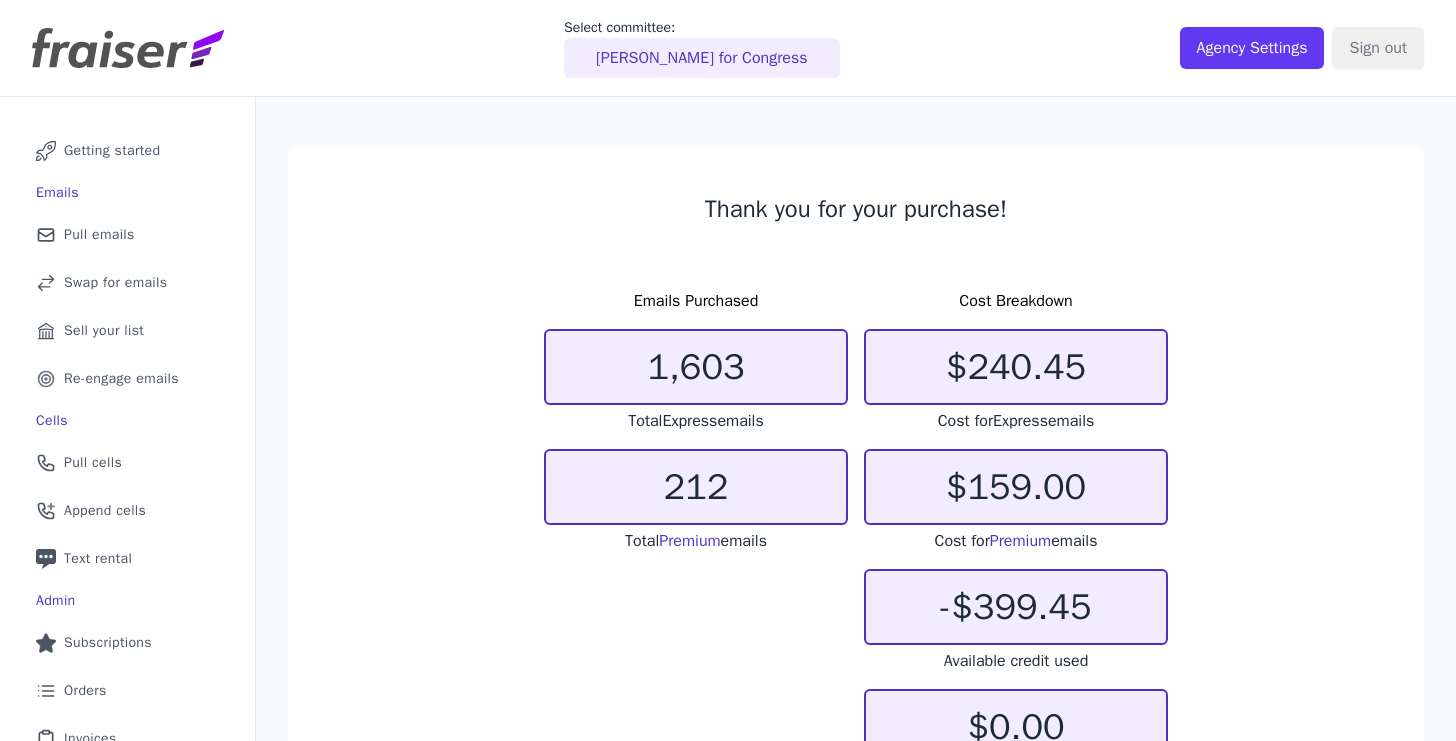 scroll, scrollTop: 0, scrollLeft: 0, axis: both 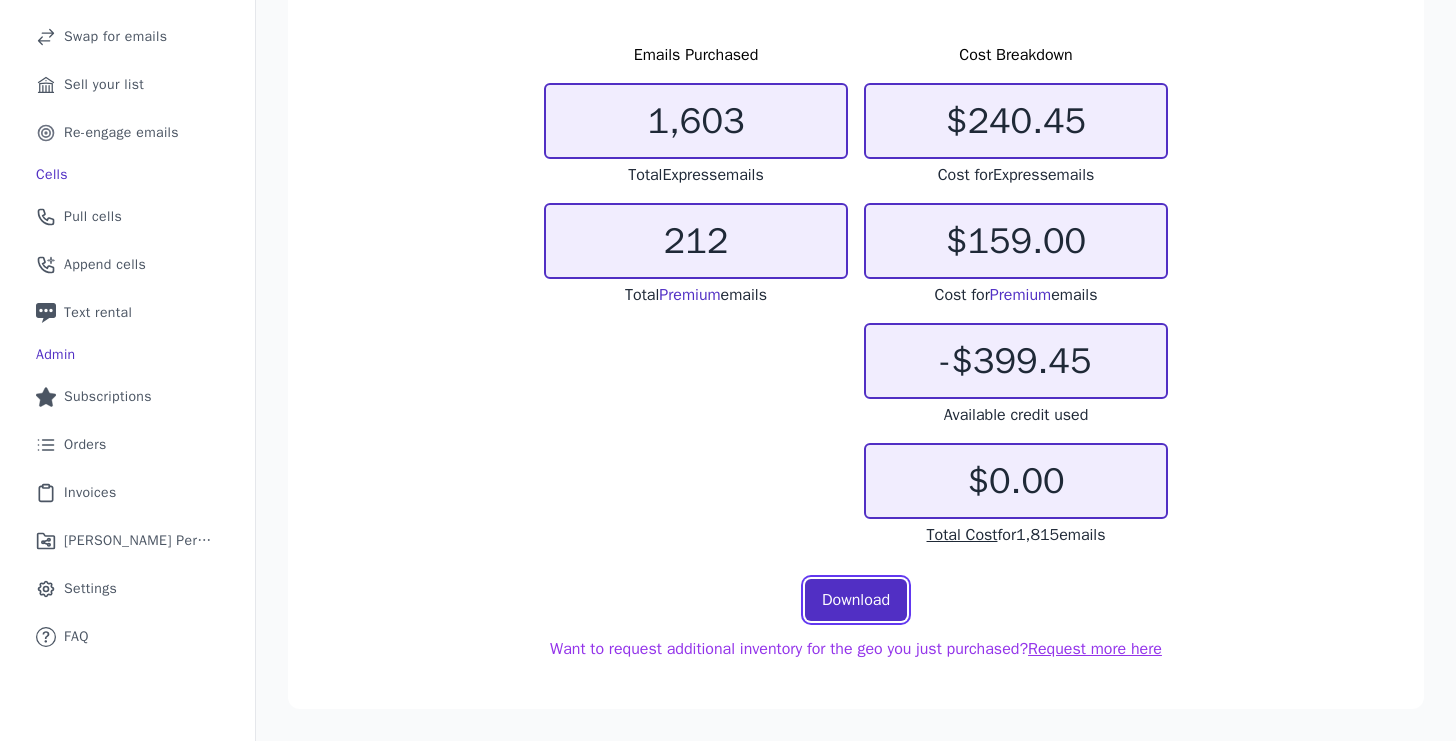 click on "Download" at bounding box center (856, 600) 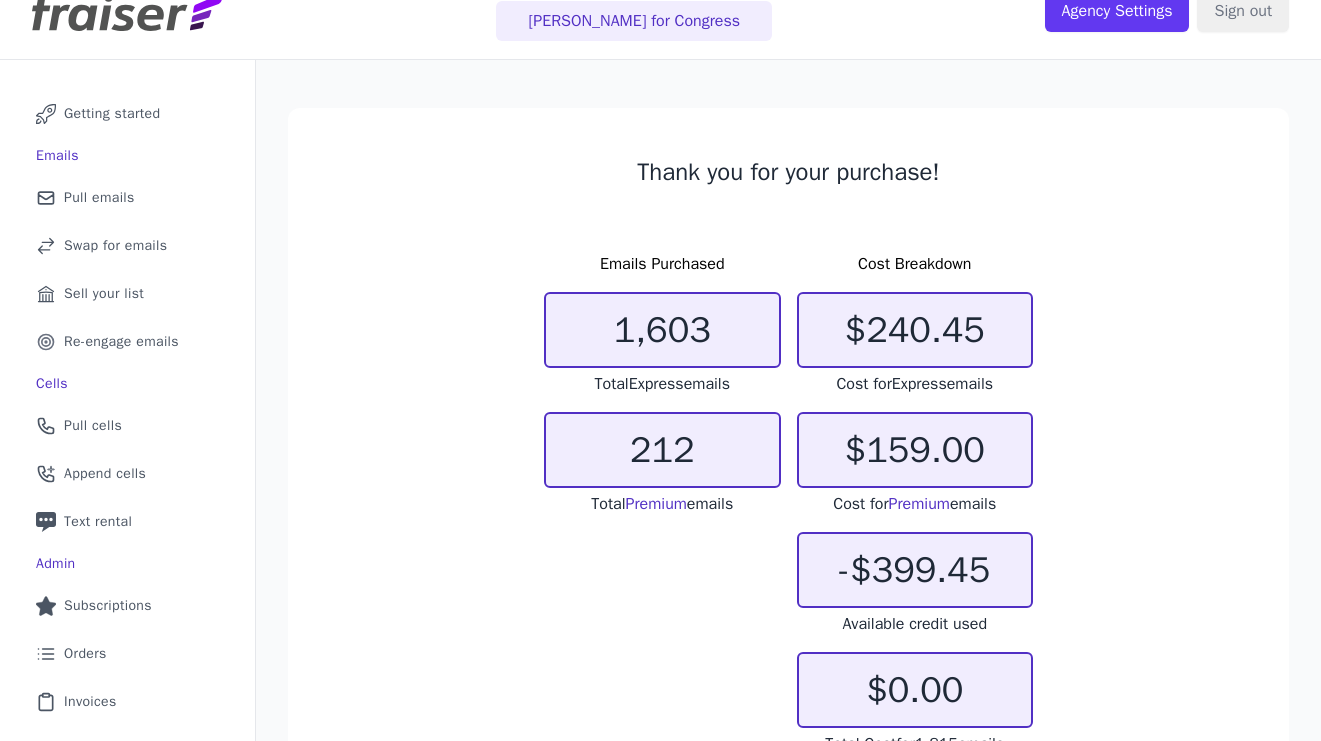 scroll, scrollTop: 0, scrollLeft: 0, axis: both 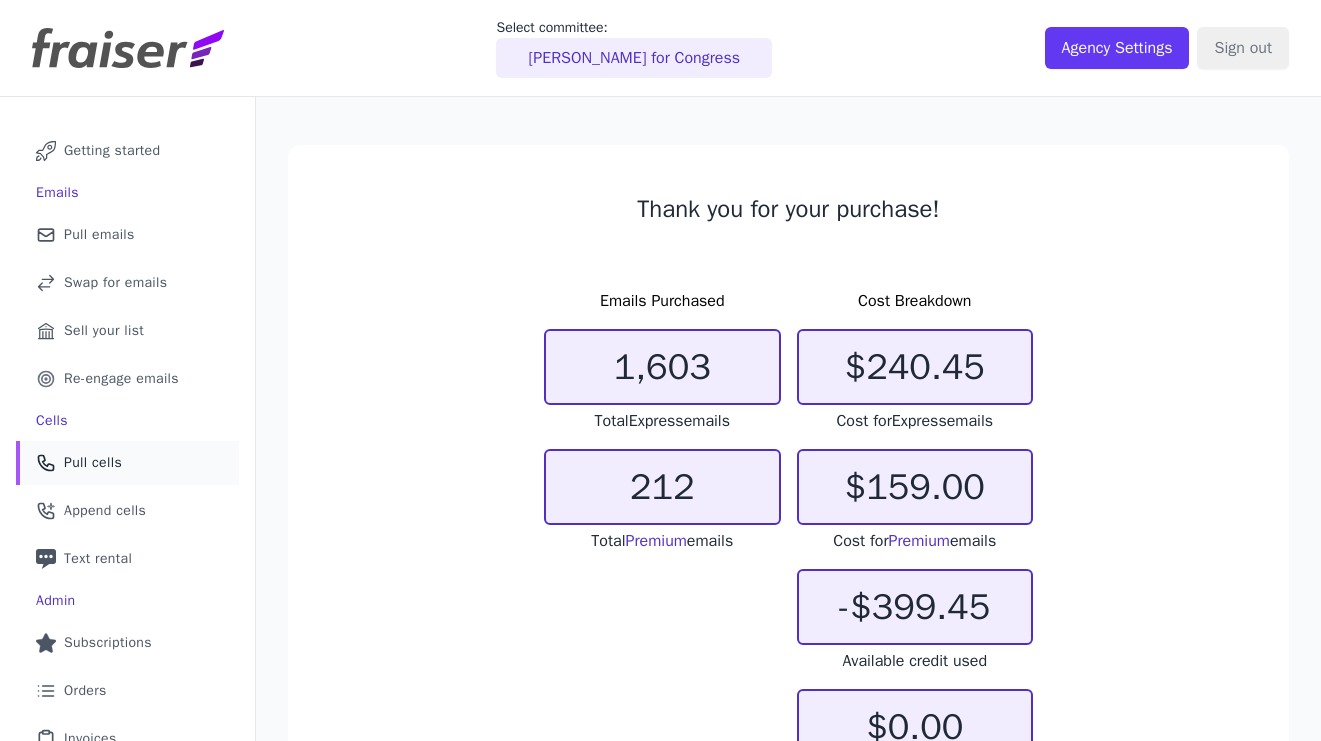 click on "Pull cells" at bounding box center (93, 463) 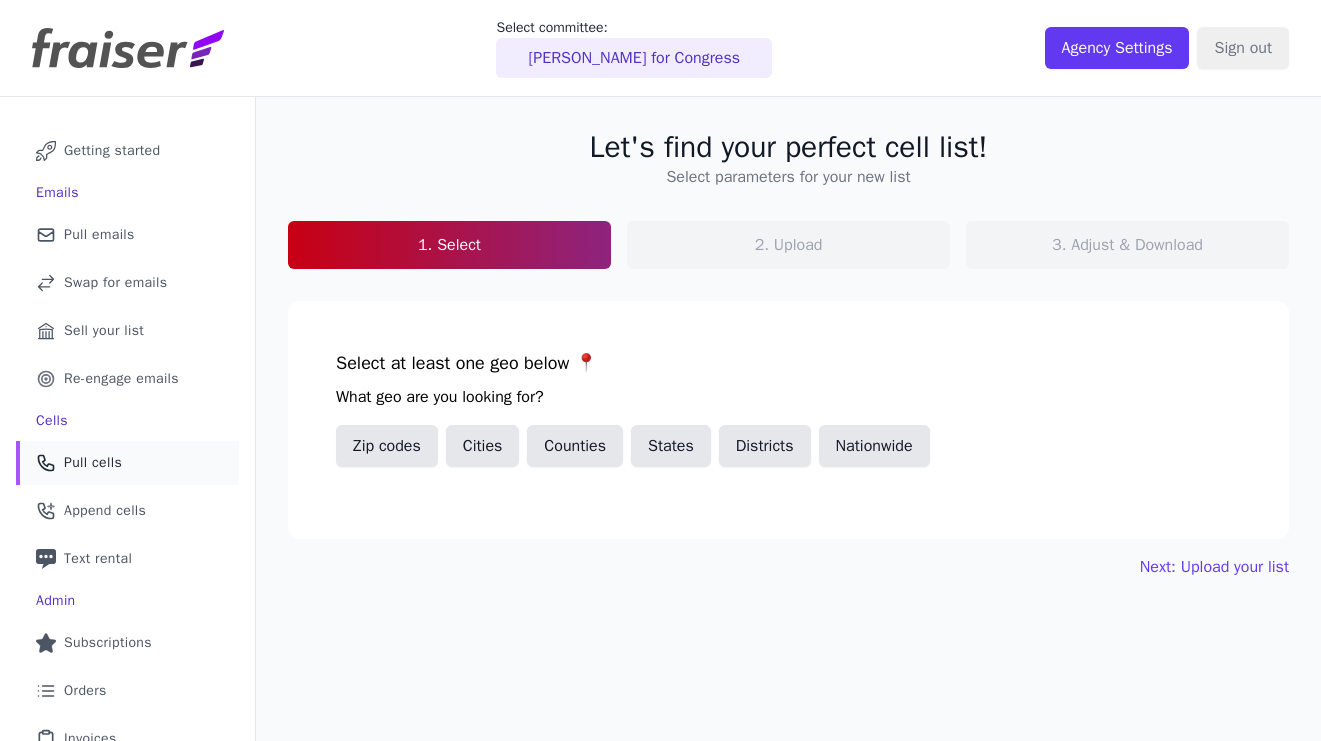 scroll, scrollTop: 0, scrollLeft: 0, axis: both 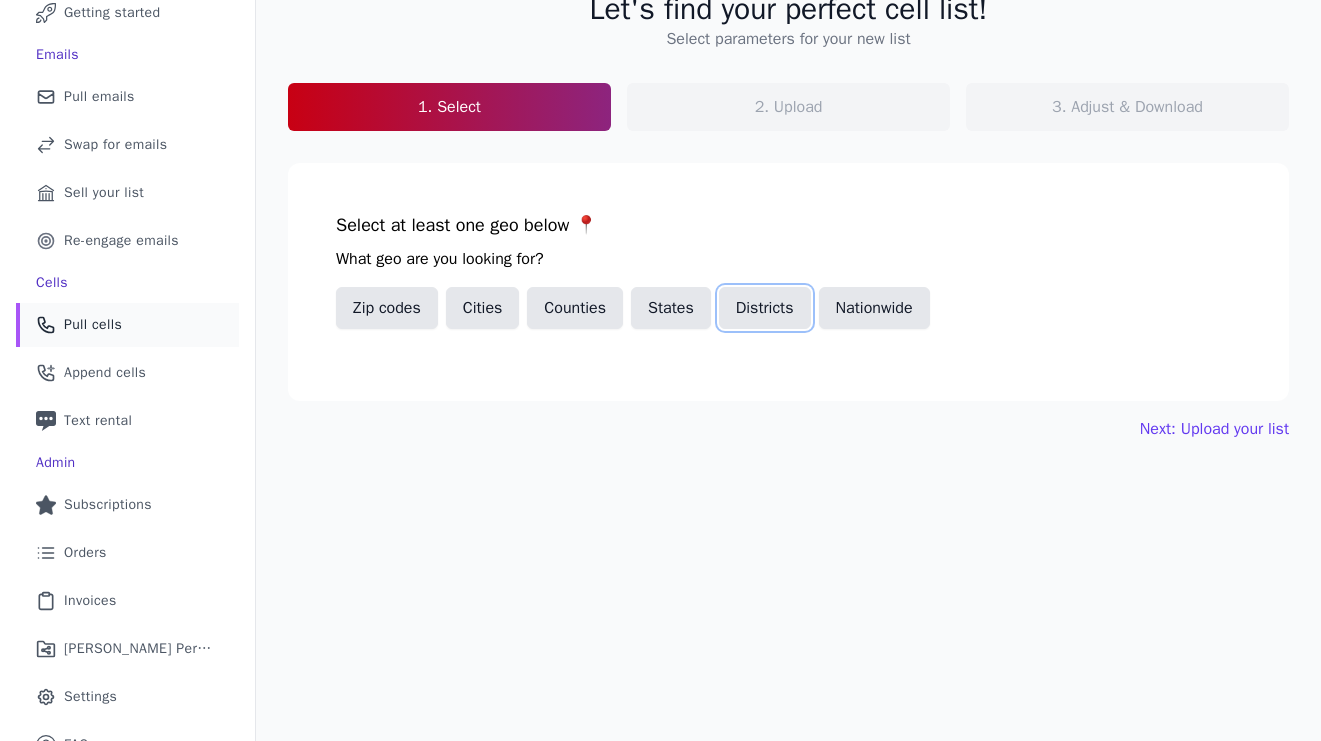 click on "Districts" at bounding box center (765, 308) 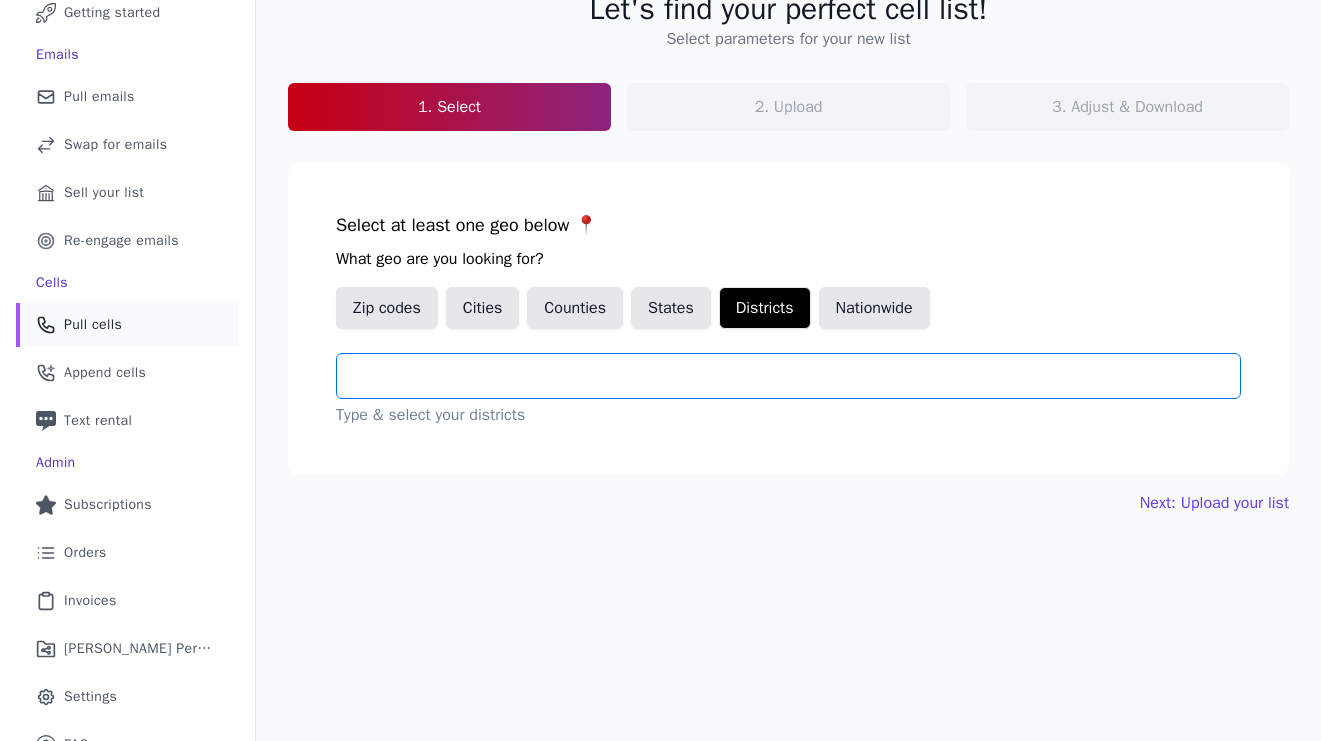 click at bounding box center (796, 376) 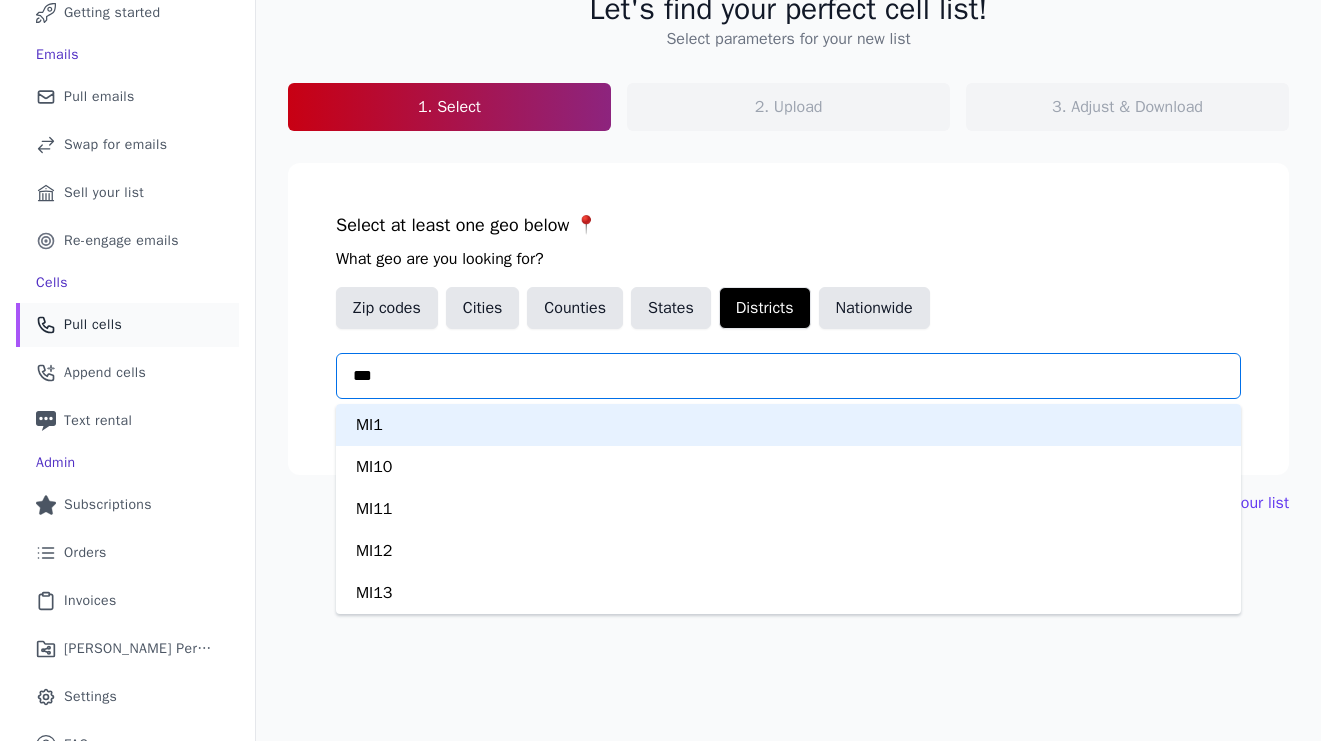 type on "****" 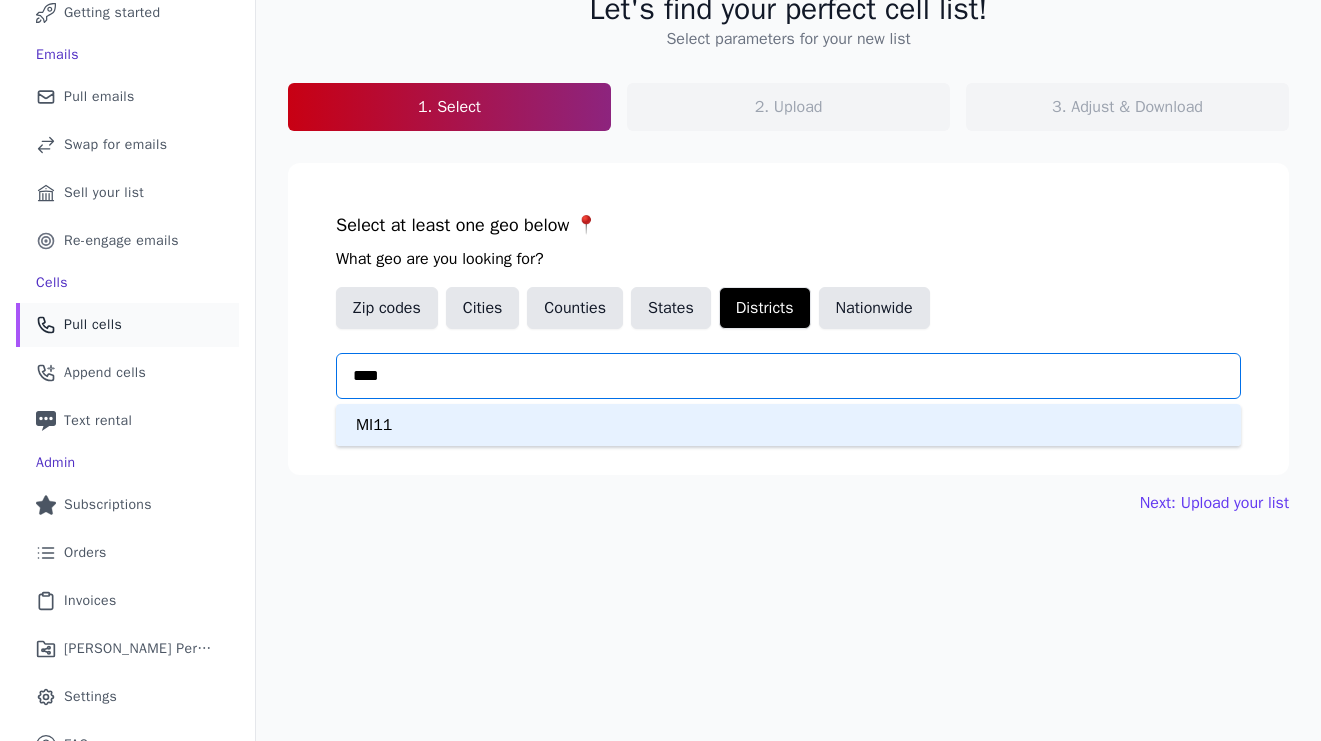 click on "MI11" at bounding box center (788, 425) 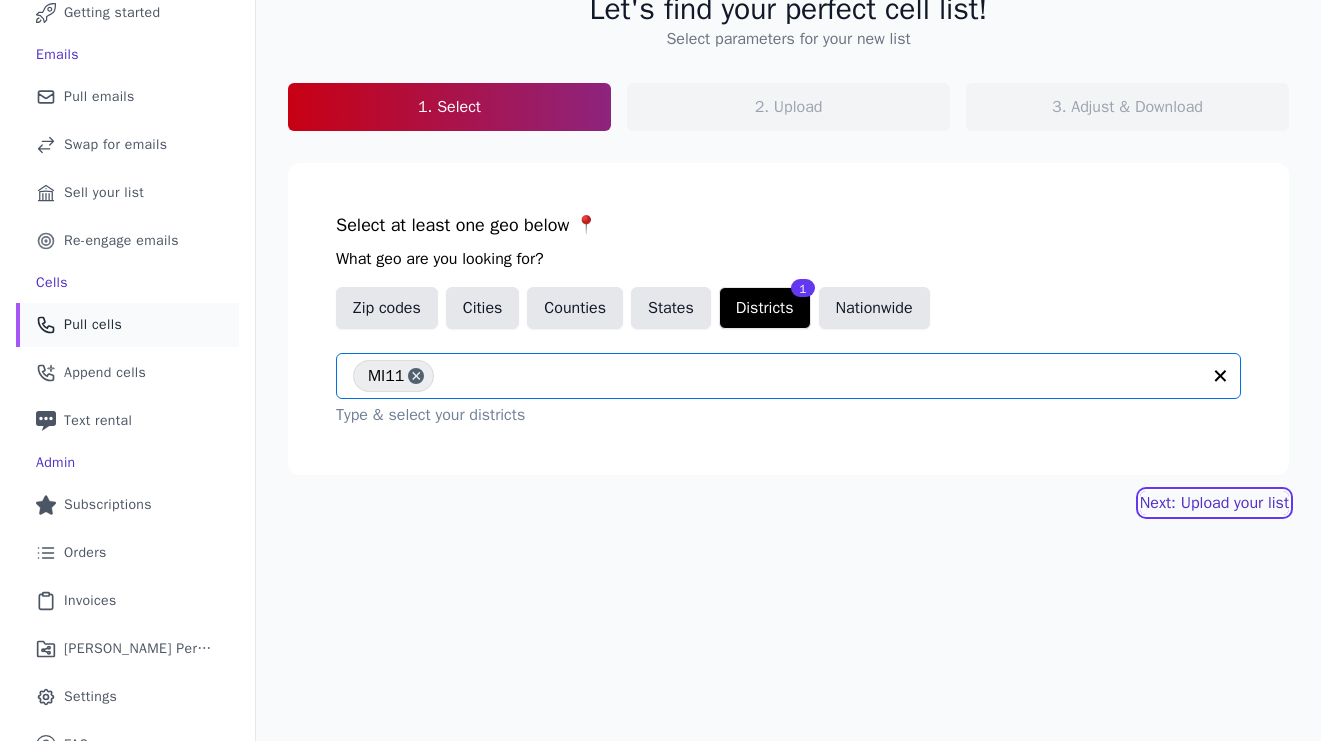 click on "Next: Upload your list" at bounding box center [1214, 503] 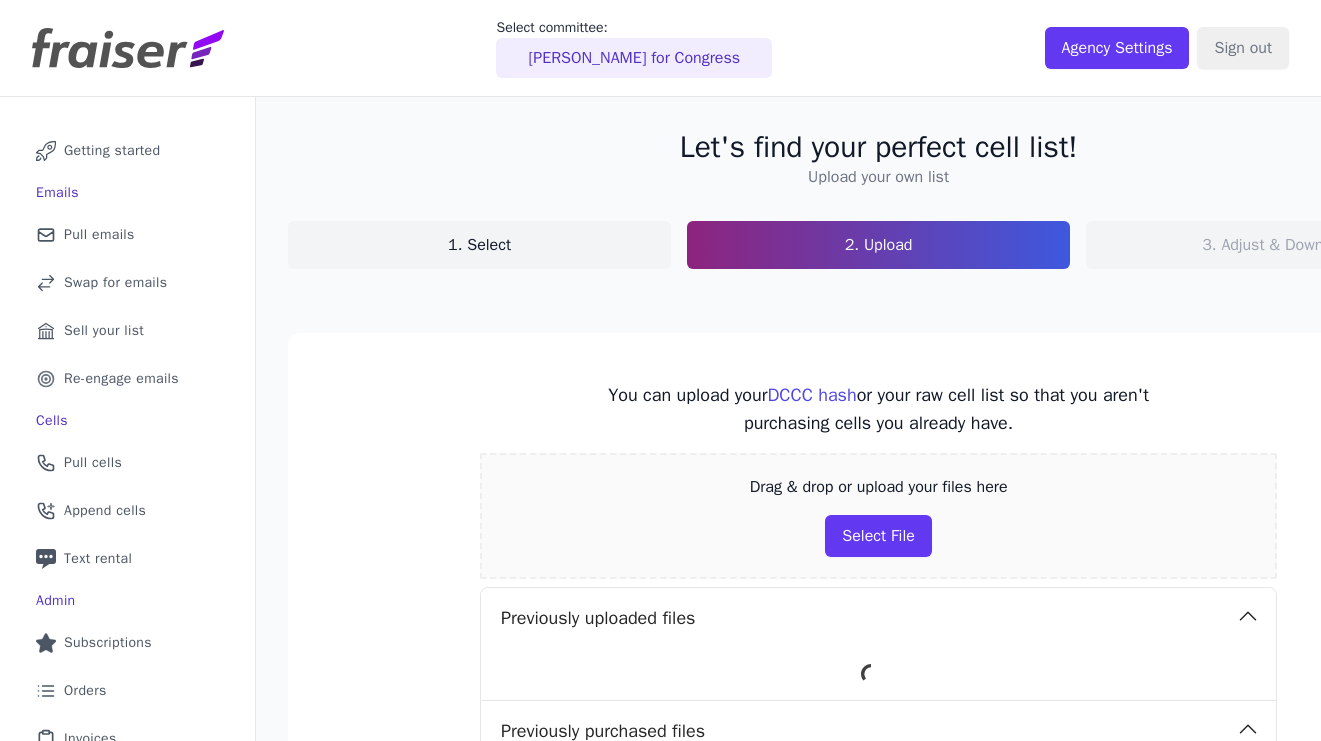 scroll, scrollTop: 0, scrollLeft: 0, axis: both 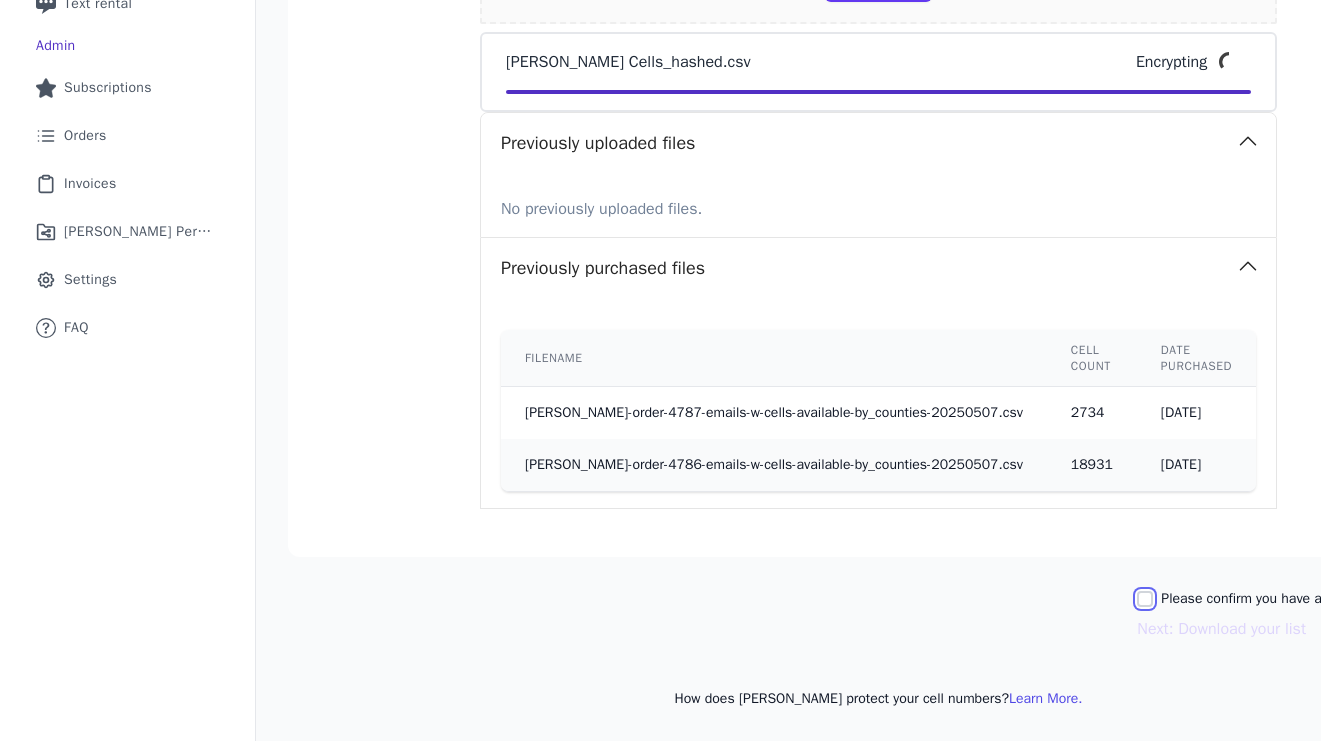 click on "Please confirm you have all correct lists uploaded." at bounding box center [1145, 599] 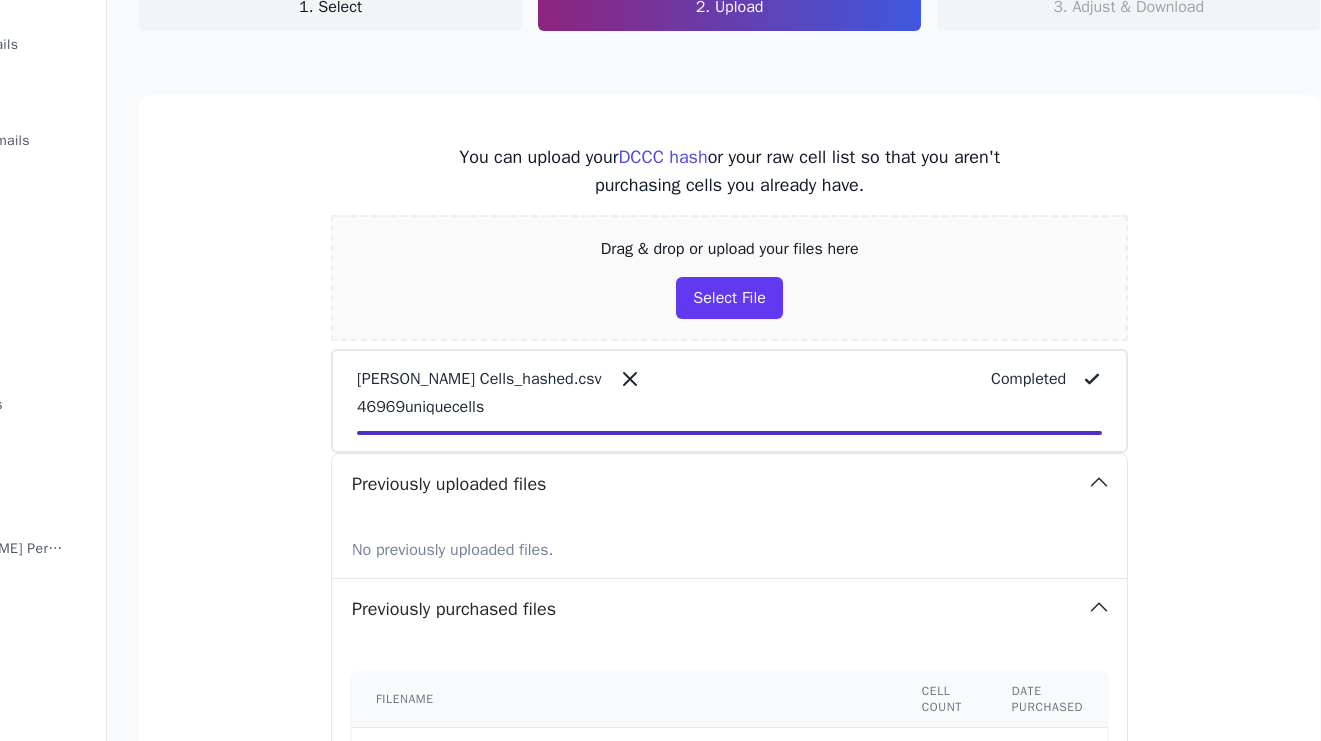 scroll, scrollTop: 579, scrollLeft: 149, axis: both 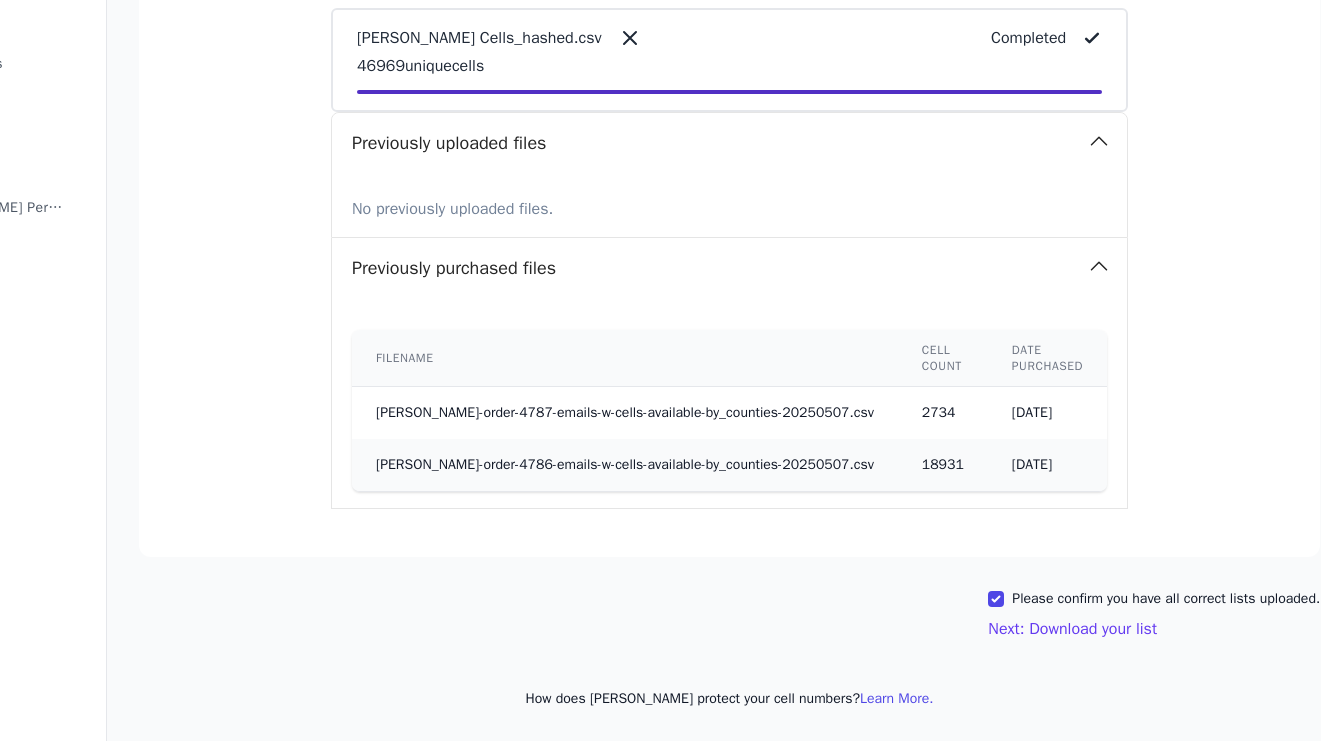 click on "Let's find your perfect cell list!   Upload your own list   1. Select   2. Upload   3. Adjust & Download       You can upload your  DCCC hash
or your raw cell list so that you aren't purchasing cells you already have.   Drag & drop or upload your files here
Select File   [PERSON_NAME] Cells_hashed.csv     Completed
46969  unique  cells     Previously uploaded files      No previously uploaded files.   Previously purchased files      Filename   Cell count   Date purchased     [PERSON_NAME]-order-4787-emails-w-cells-available-by_counties-20250507.csv   2734   [DATE]       [PERSON_NAME]-order-4786-emails-w-cells-available-by_counties-20250507.csv   18931   [DATE]           Please confirm you have all correct lists uploaded.   Next: Download your list     How does [PERSON_NAME] protect your cell numbers?
Learn More." at bounding box center [729, 129] 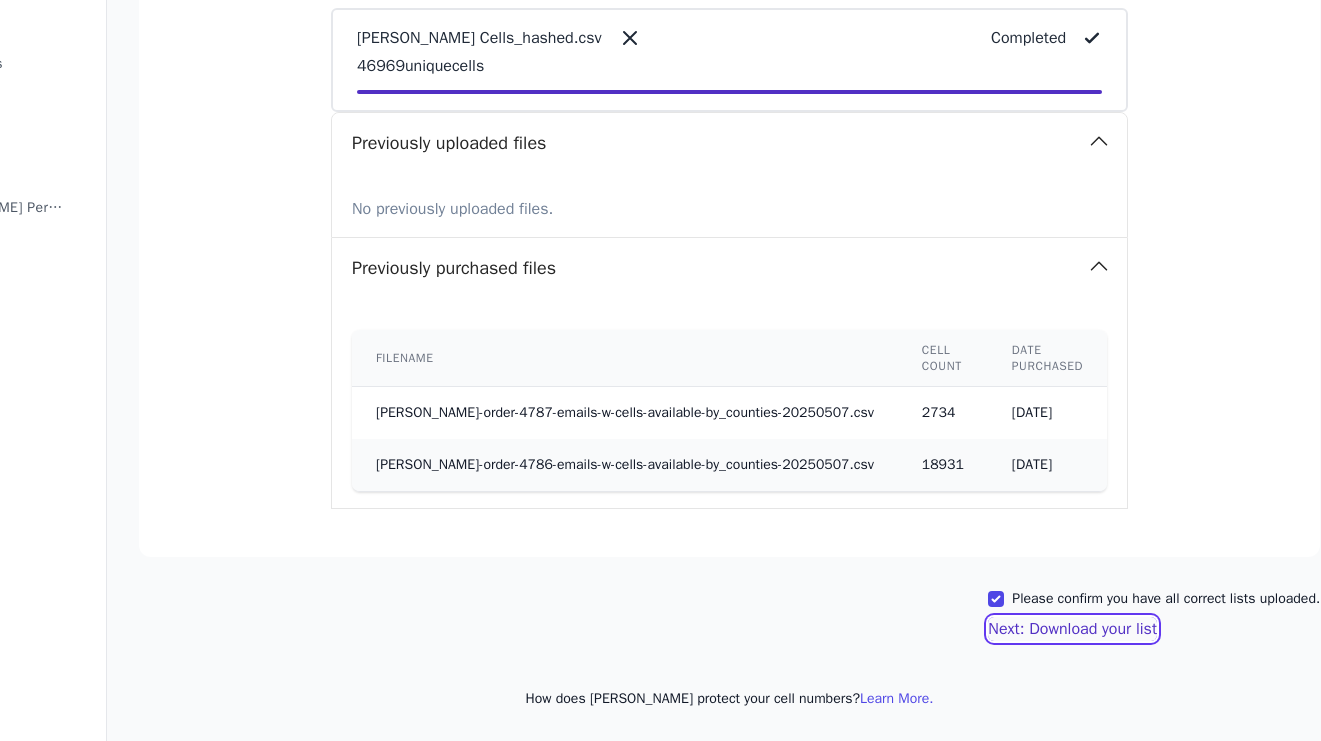 click on "Next: Download your list" at bounding box center (1072, 629) 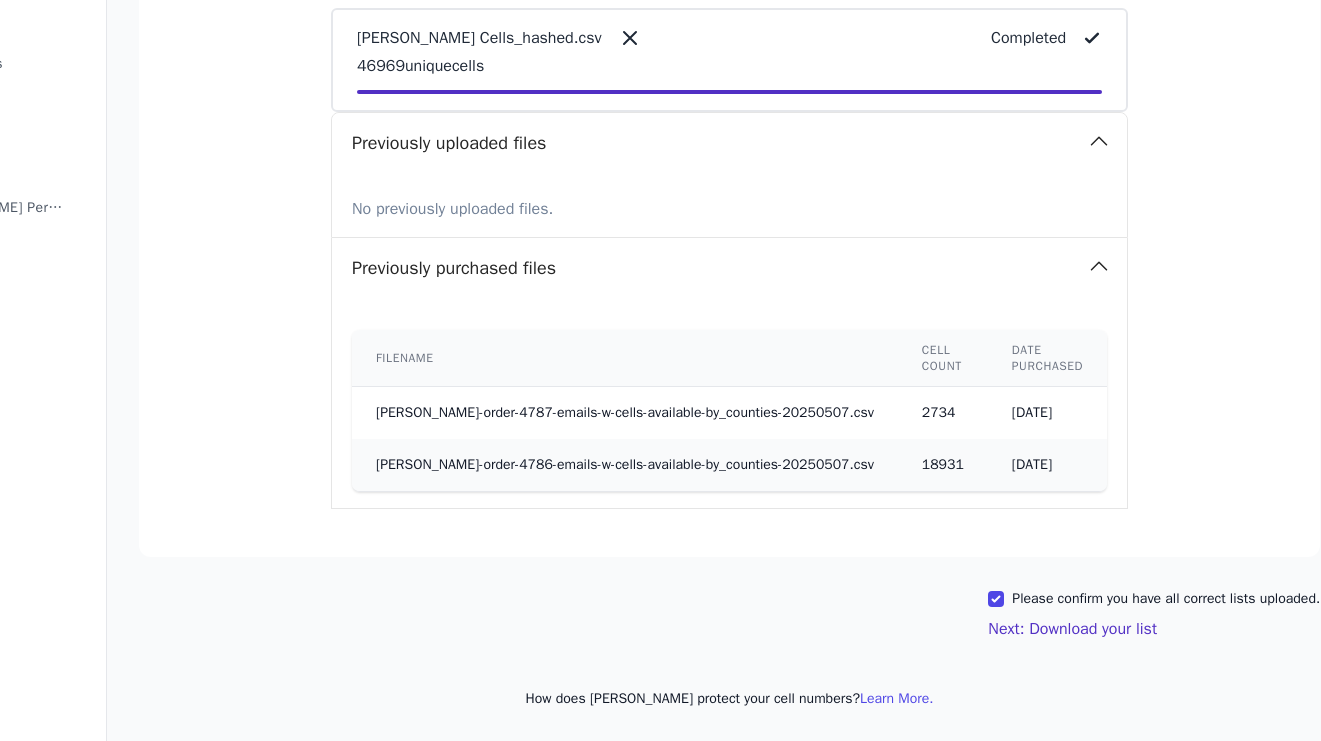 scroll, scrollTop: 575, scrollLeft: 149, axis: both 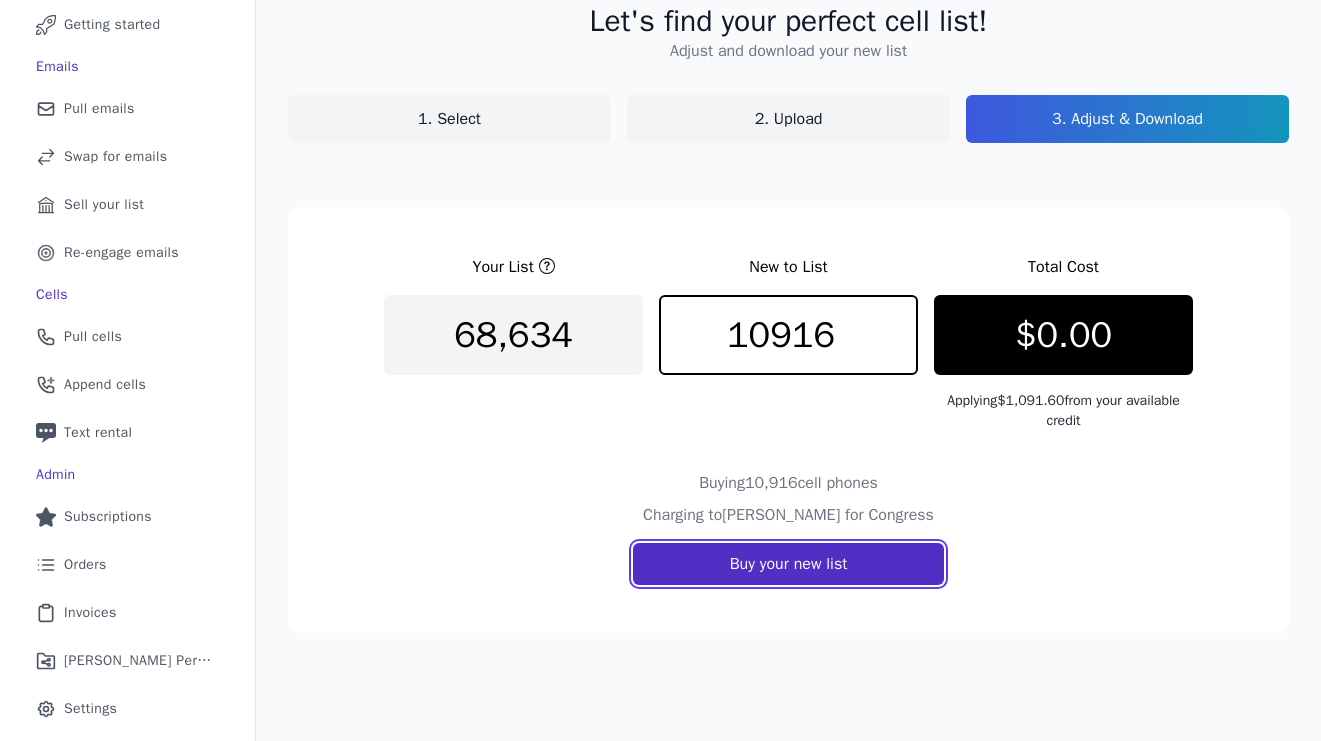 click on "Buy your new list" at bounding box center (789, 564) 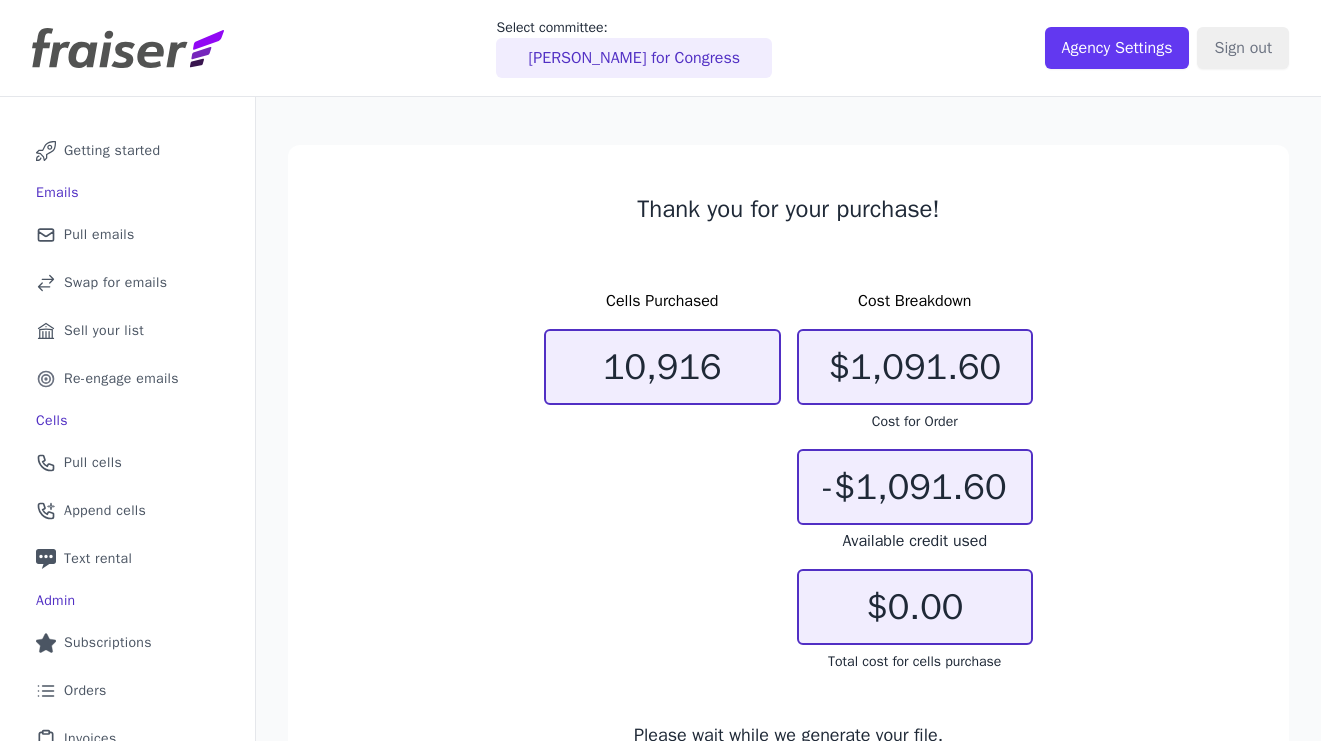 scroll, scrollTop: 0, scrollLeft: 0, axis: both 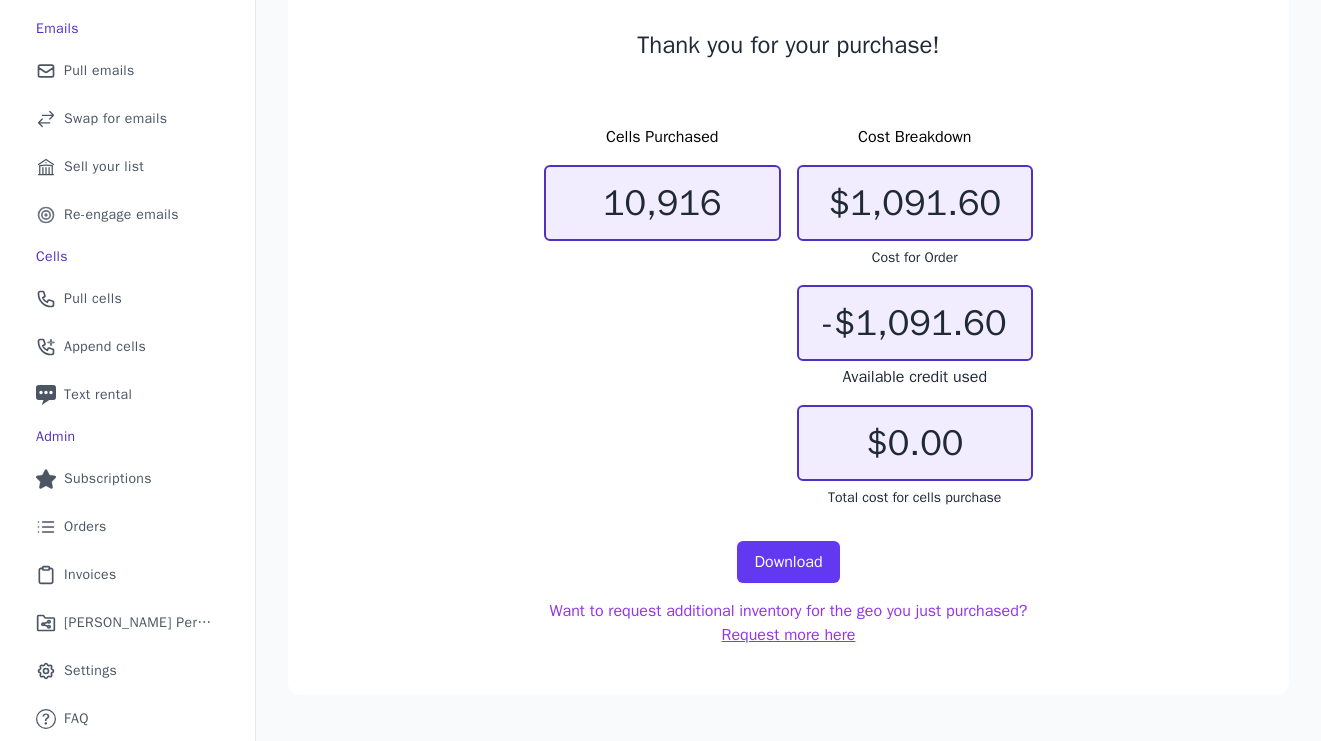 click on "Thank you for your purchase!   Cells Purchased   10,916     Cost Breakdown   $1,091.60   Cost for Order       -$1,091.60   Available credit used   $0.00   Total cost for cells purchase   Download   Want to request additional inventory for the geo you just purchased?
Request more here" at bounding box center (788, 338) 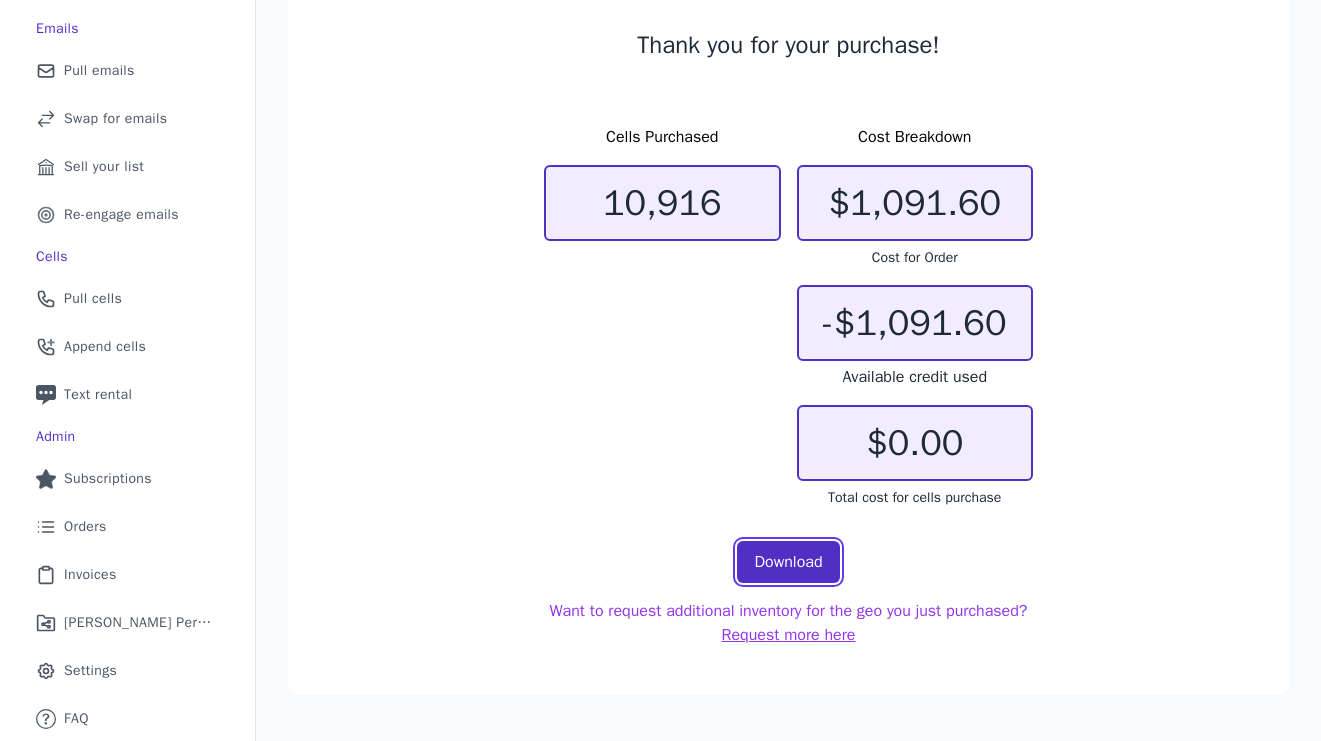 click on "Download" at bounding box center [788, 562] 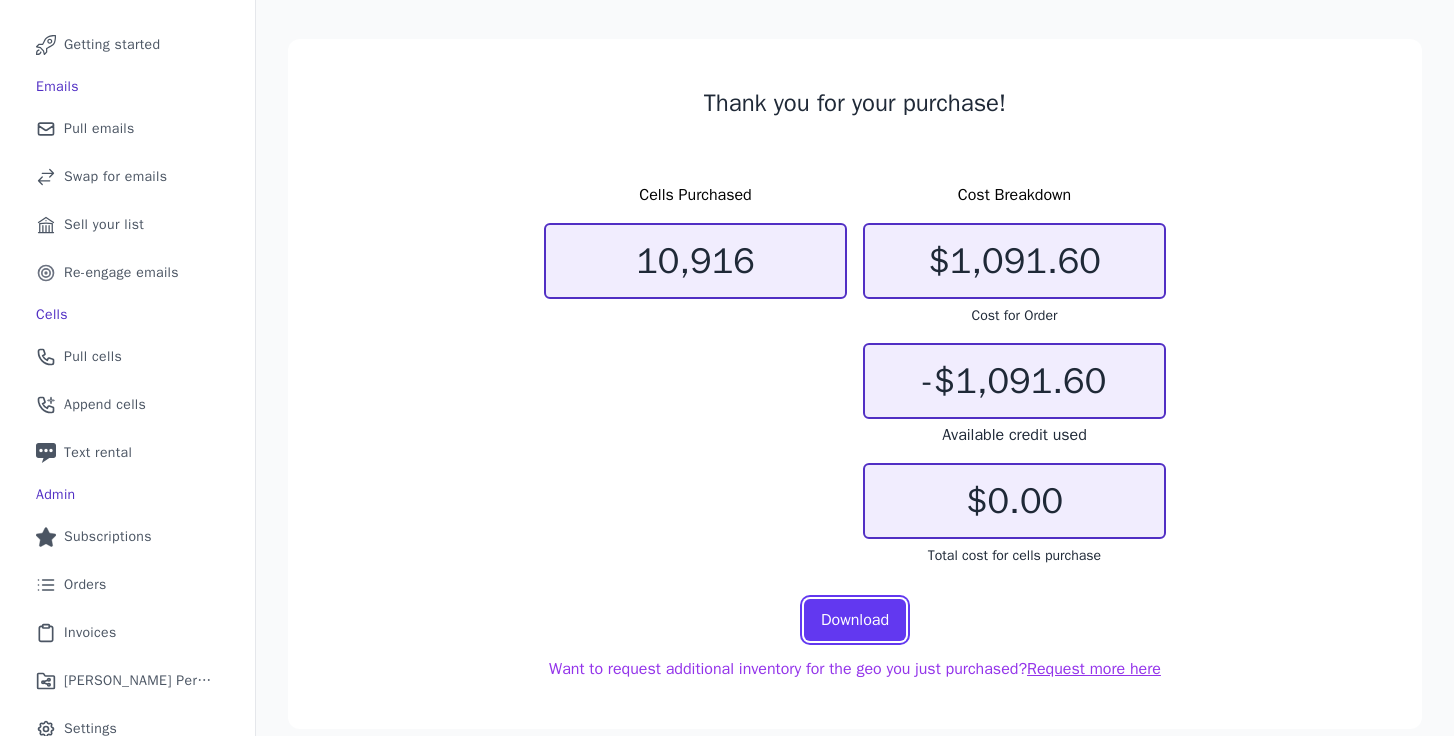 scroll, scrollTop: 95, scrollLeft: 0, axis: vertical 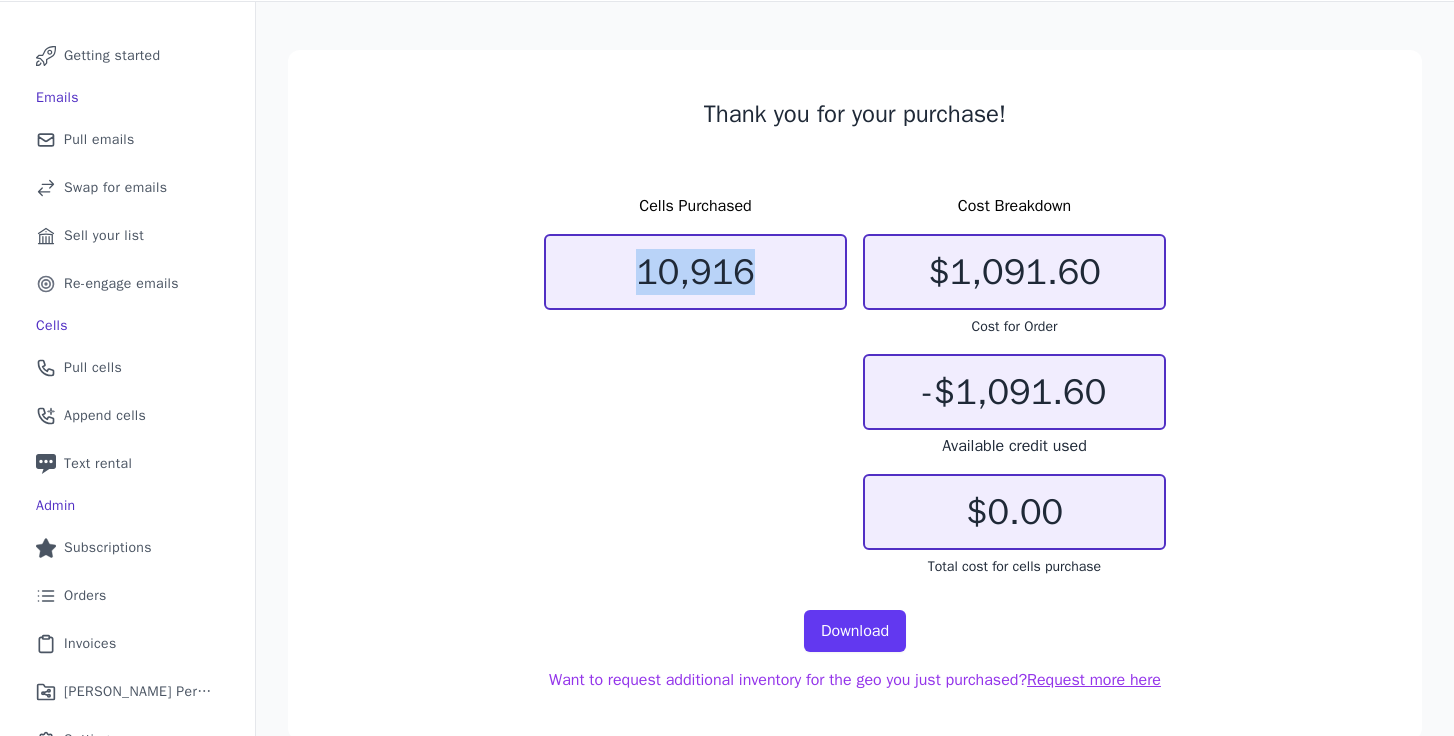 drag, startPoint x: 645, startPoint y: 279, endPoint x: 824, endPoint y: 279, distance: 179 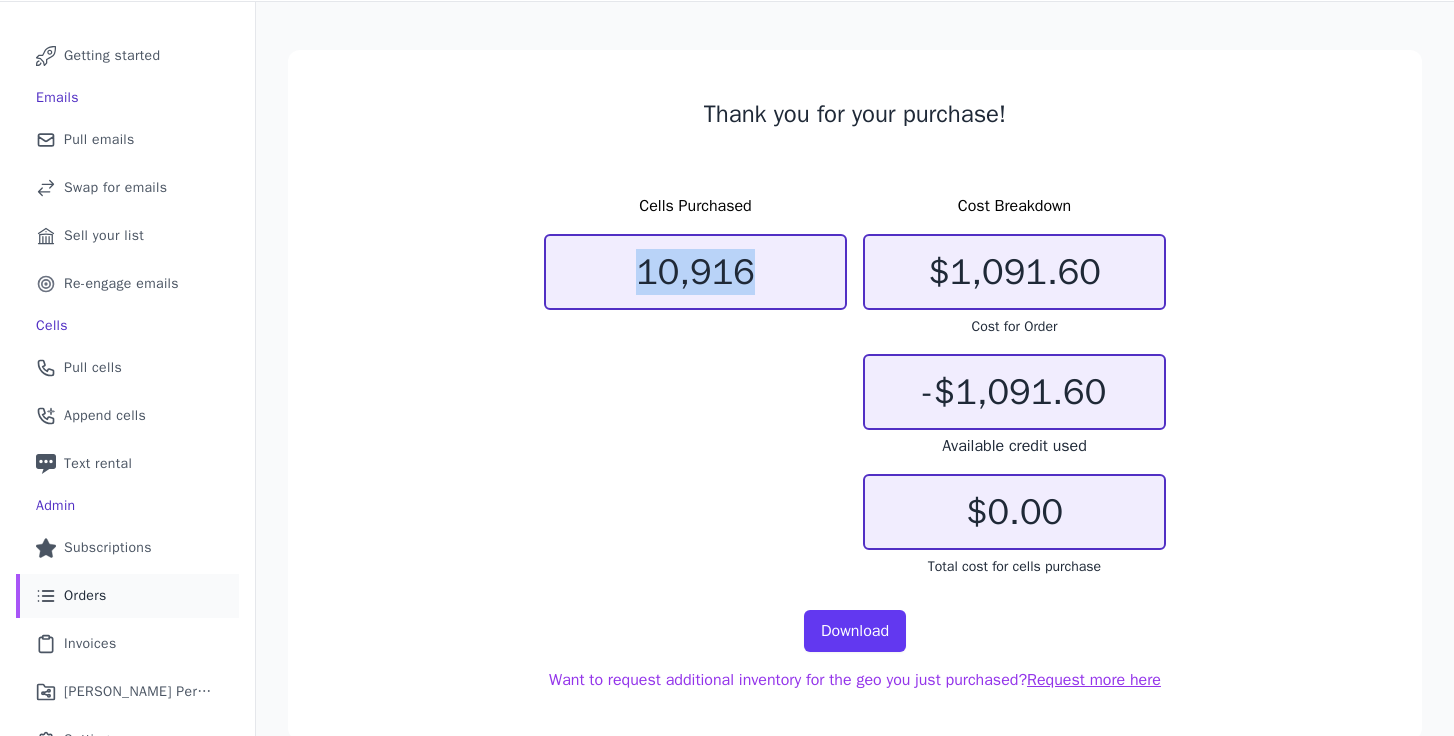 click on "Orders" at bounding box center (85, 596) 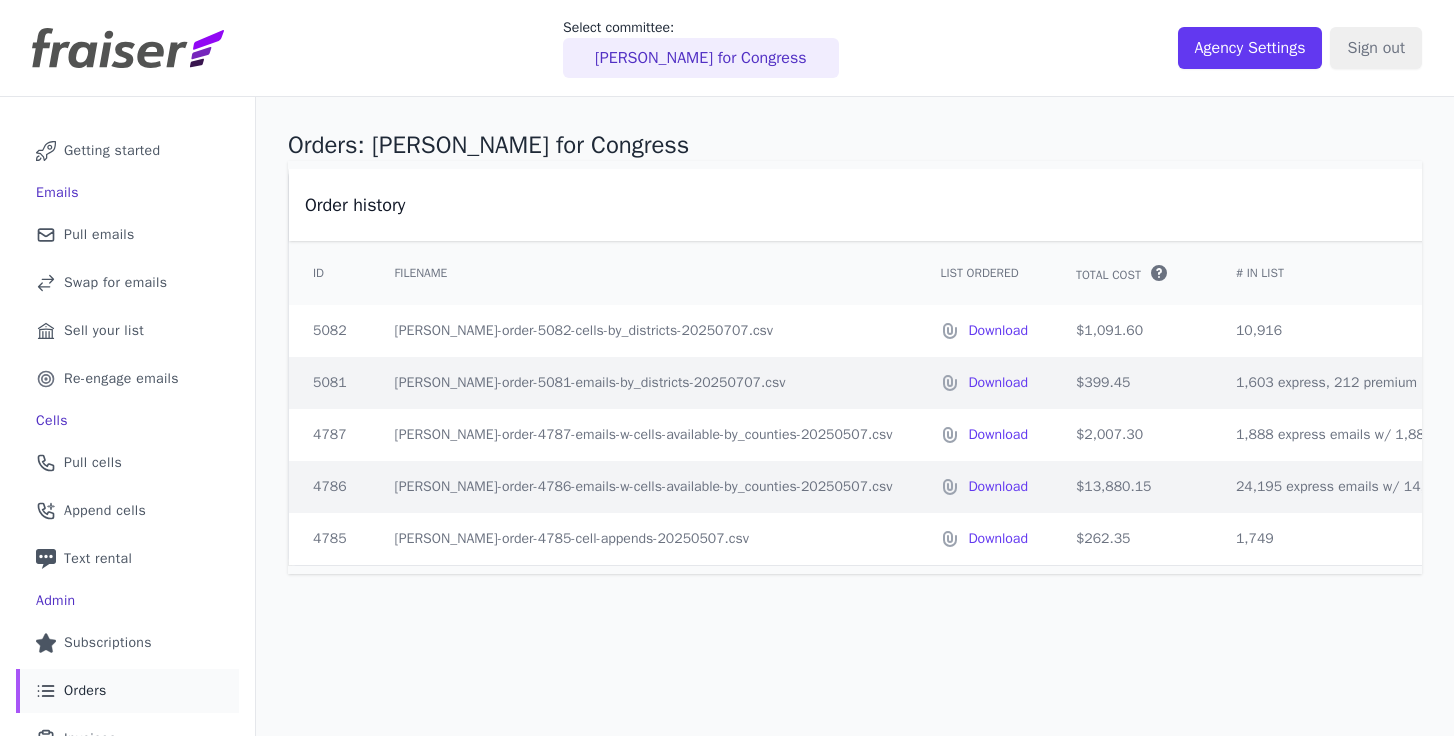 scroll, scrollTop: 0, scrollLeft: 0, axis: both 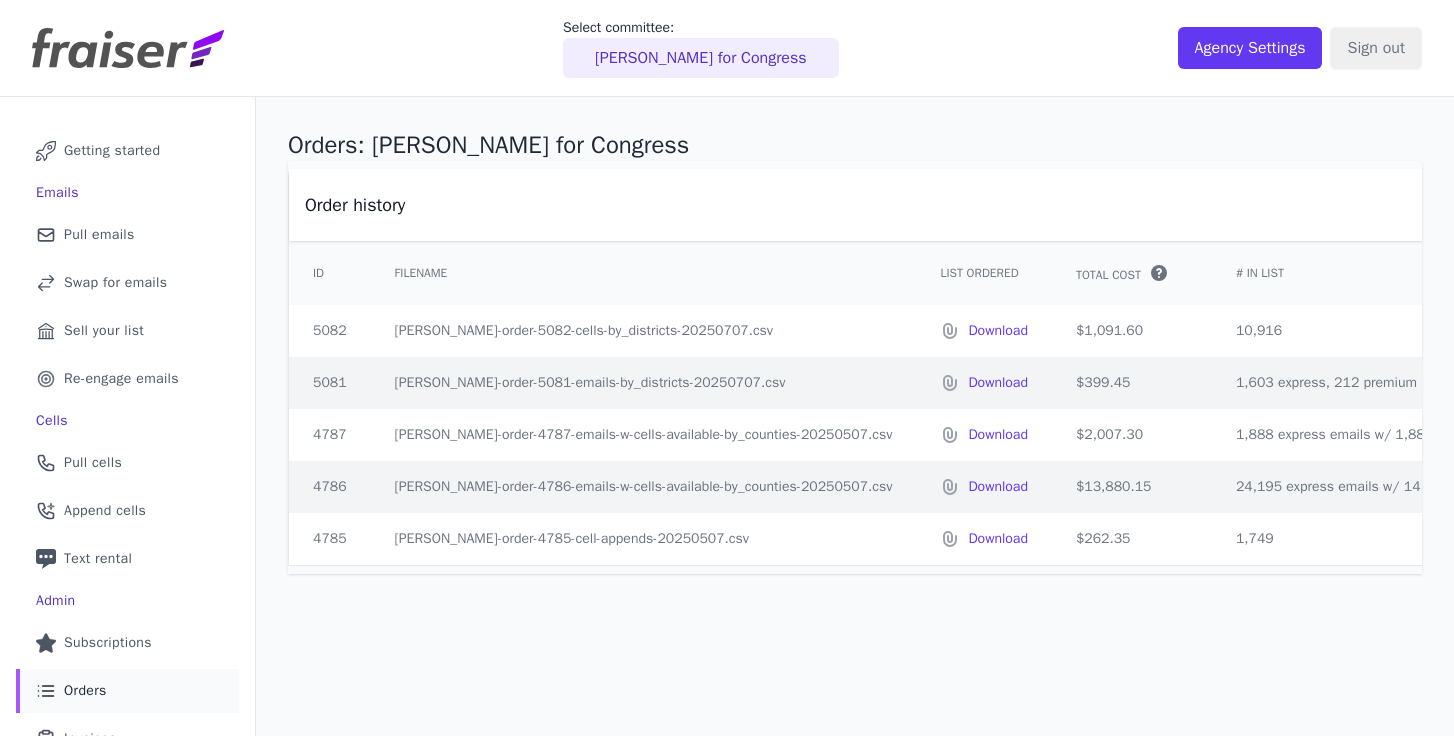 drag, startPoint x: 791, startPoint y: 386, endPoint x: 436, endPoint y: 321, distance: 360.90164 